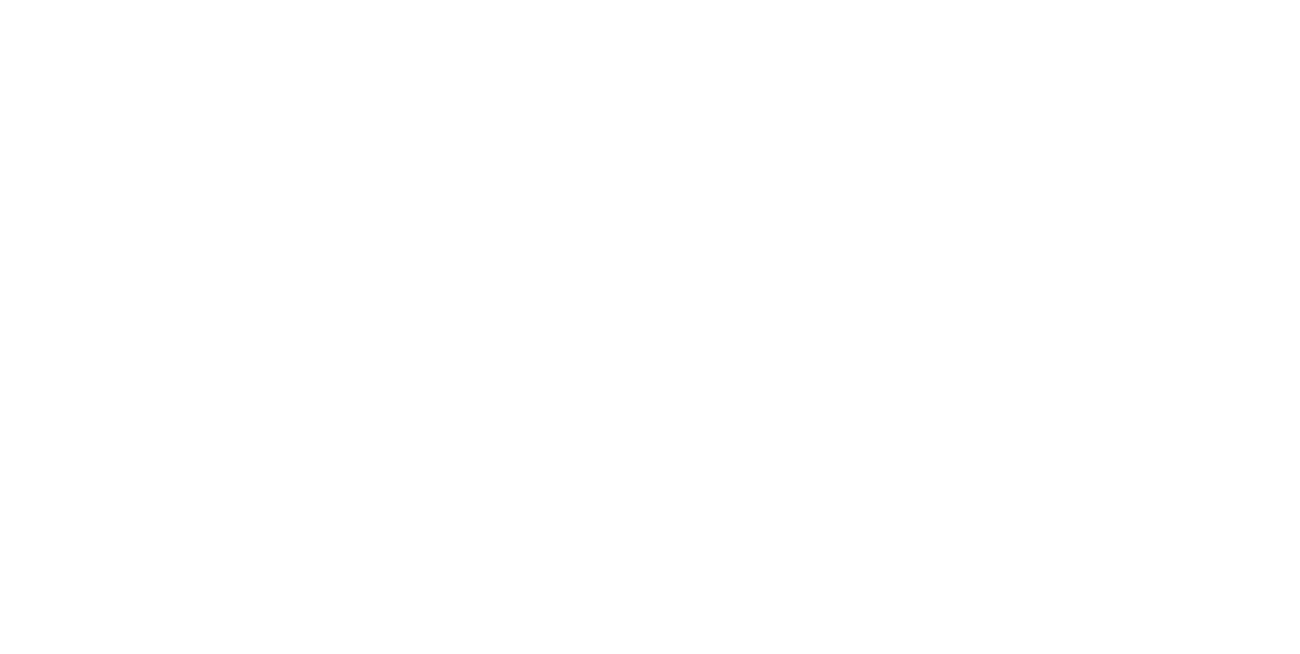 scroll, scrollTop: 0, scrollLeft: 0, axis: both 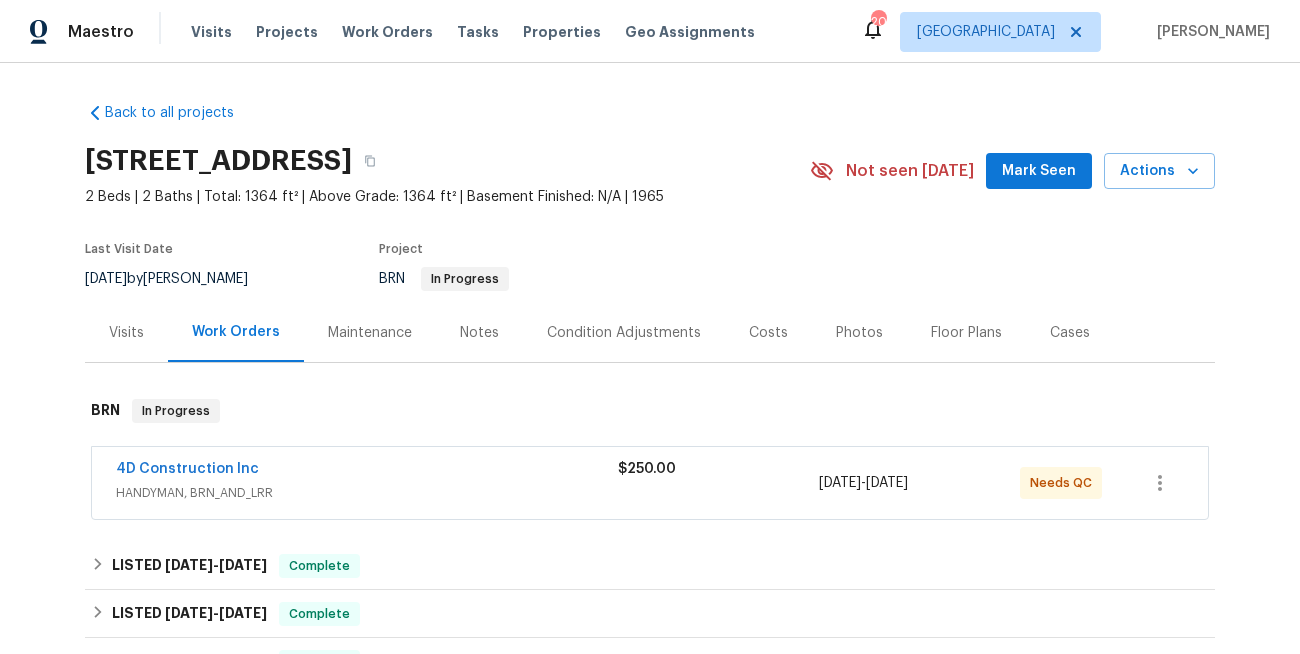 click on "4D Construction Inc HANDYMAN, BRN_AND_LRR $250.00 [DATE]  -  [DATE] Needs QC" at bounding box center [650, 483] 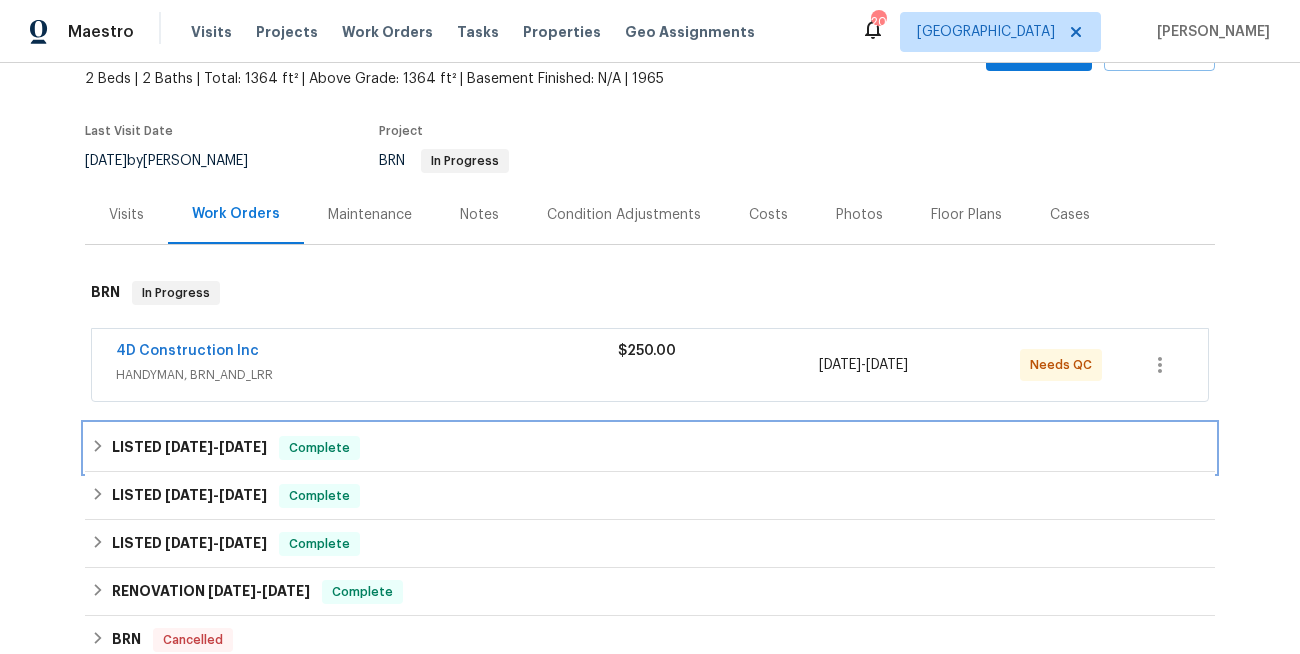 click on "[DATE]" at bounding box center [243, 447] 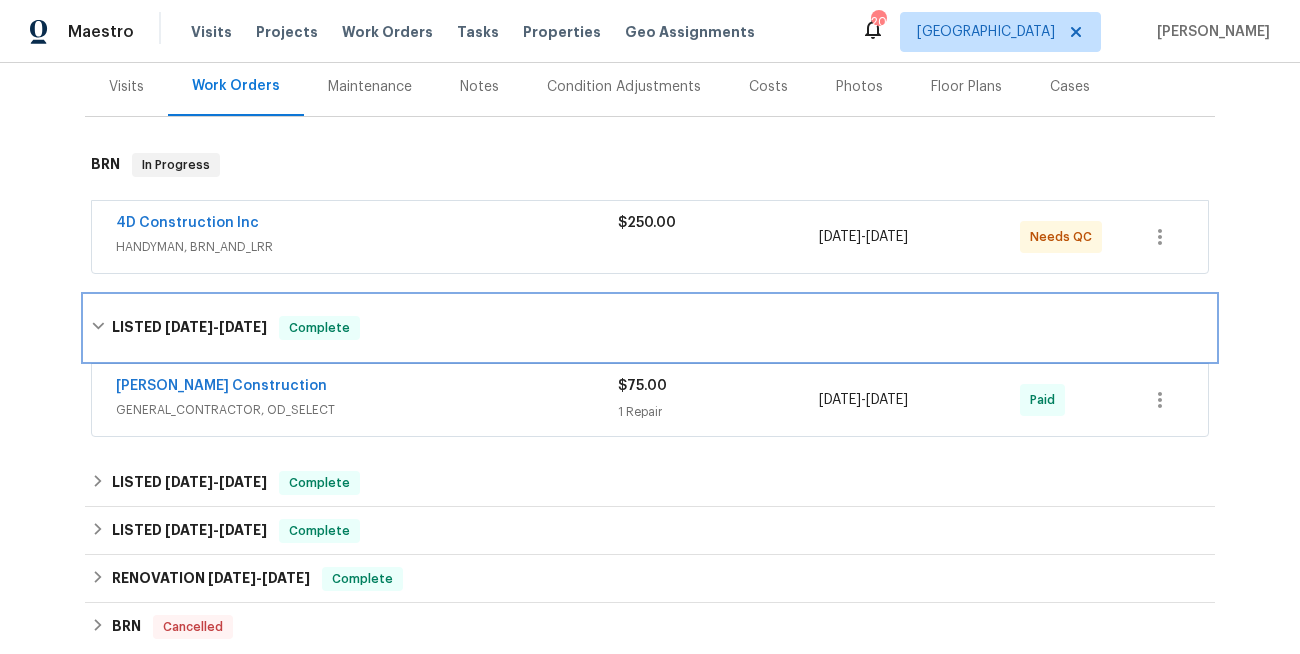 scroll, scrollTop: 329, scrollLeft: 0, axis: vertical 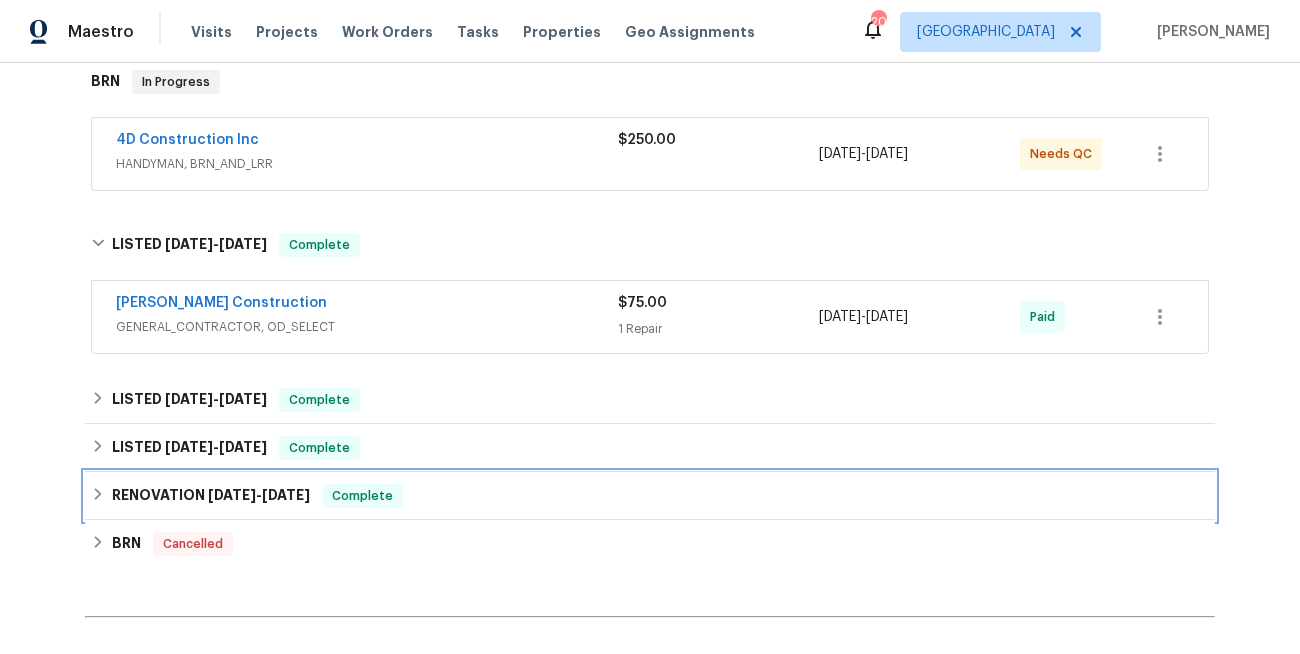 click on "[DATE]" at bounding box center (232, 495) 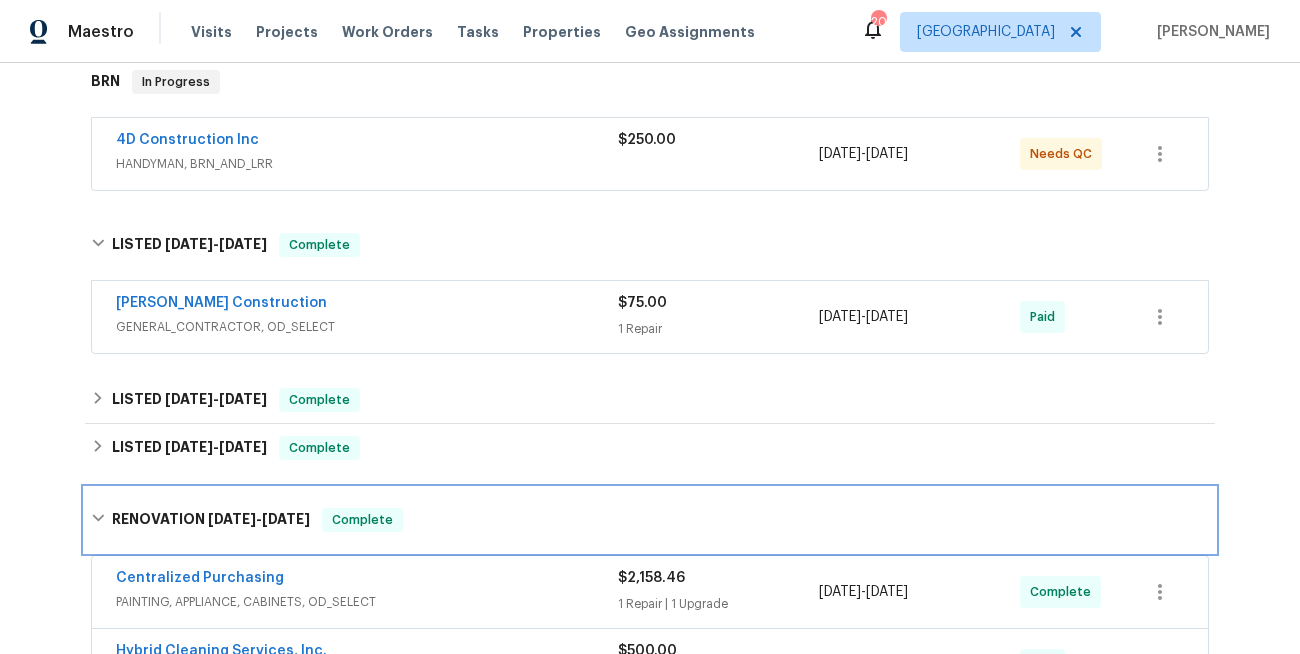 scroll, scrollTop: 414, scrollLeft: 0, axis: vertical 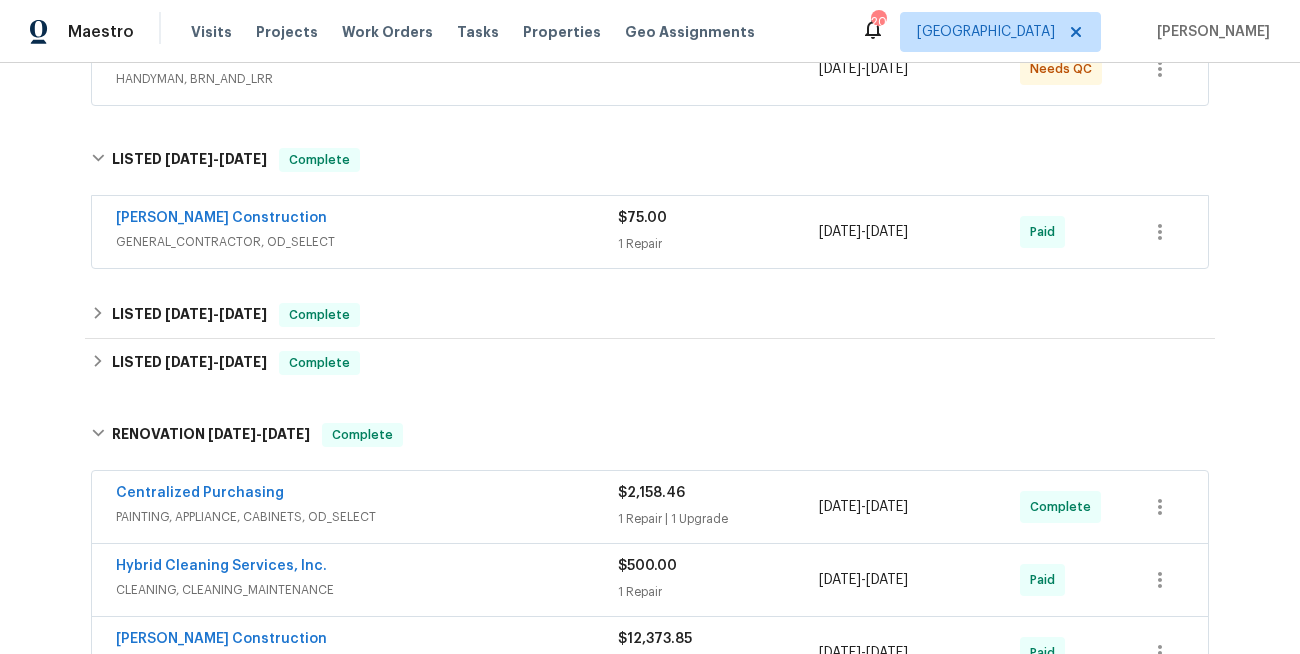 click on "Centralized Purchasing" at bounding box center (367, 495) 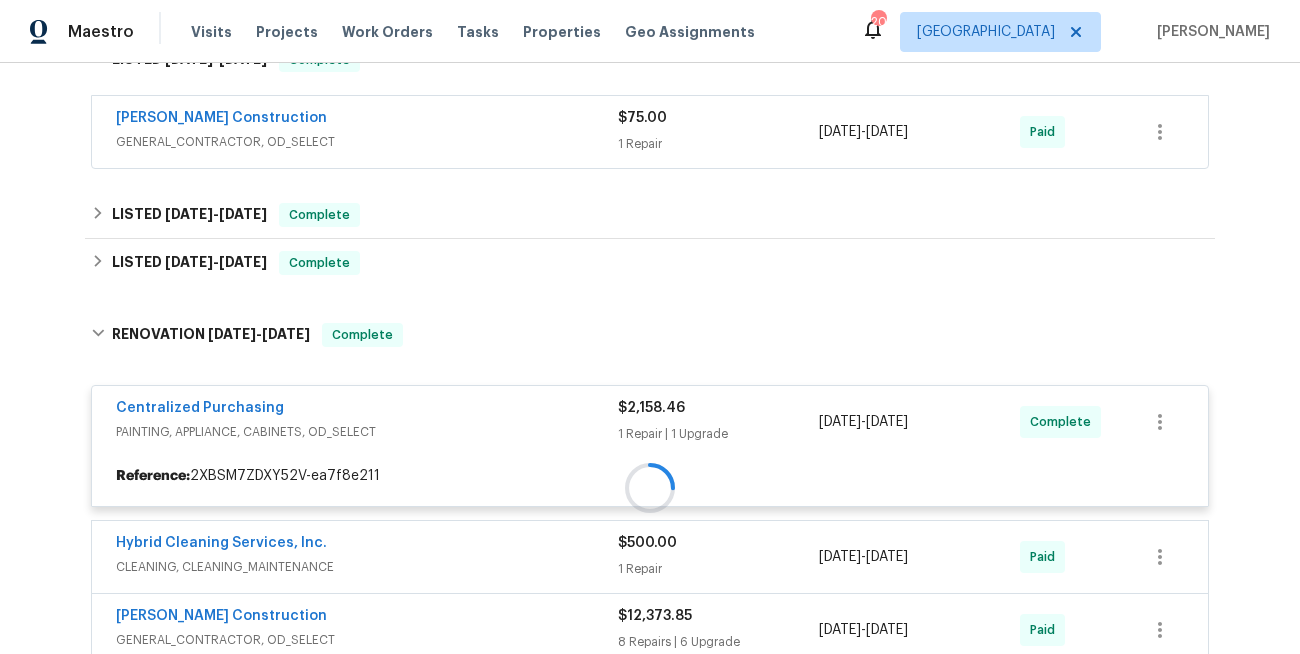 scroll, scrollTop: 561, scrollLeft: 0, axis: vertical 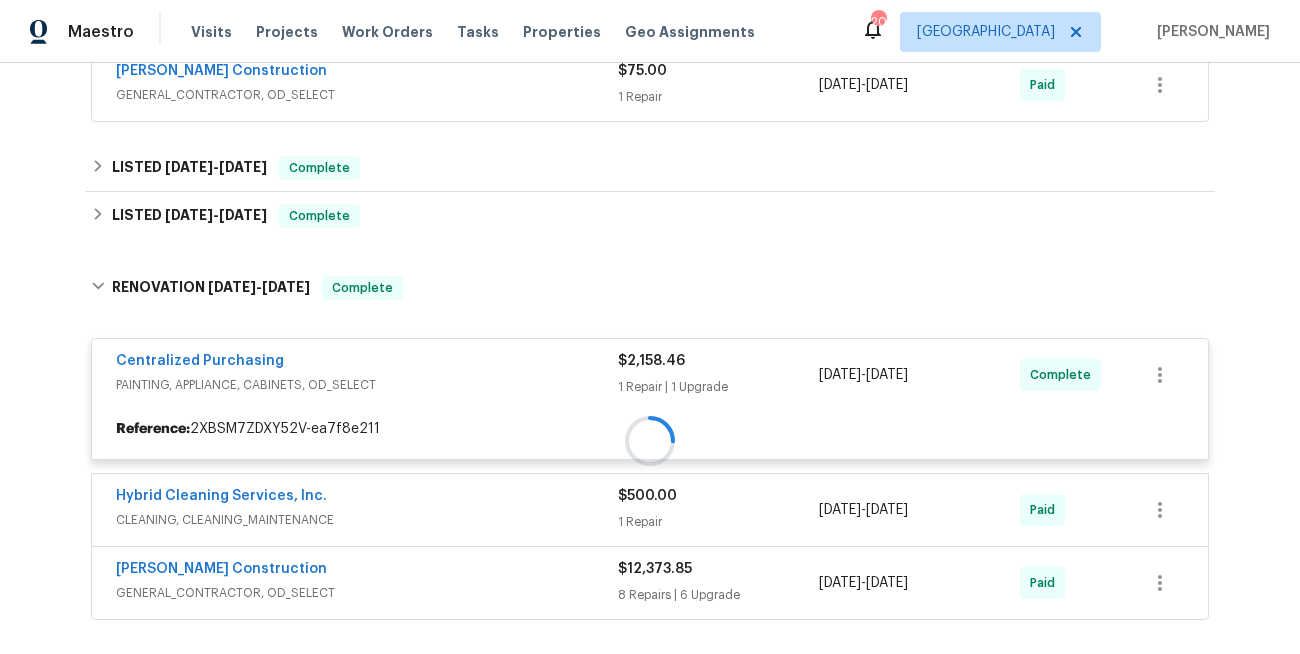 click at bounding box center (650, 441) 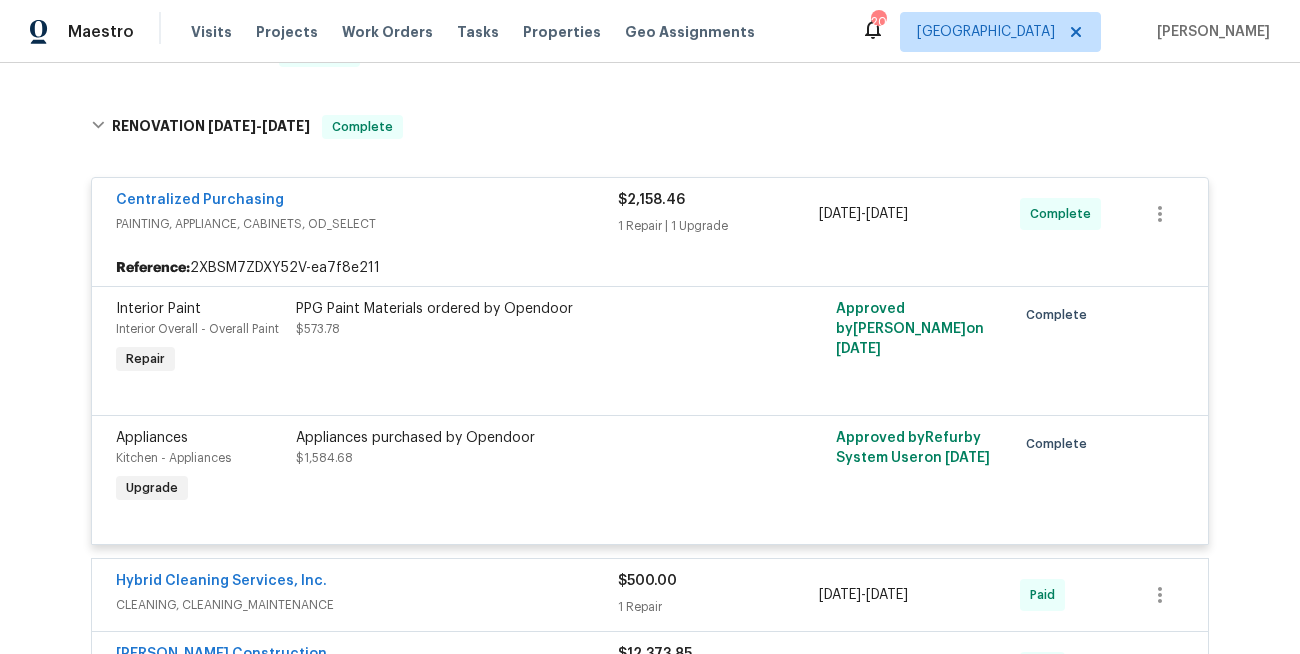 scroll, scrollTop: 793, scrollLeft: 0, axis: vertical 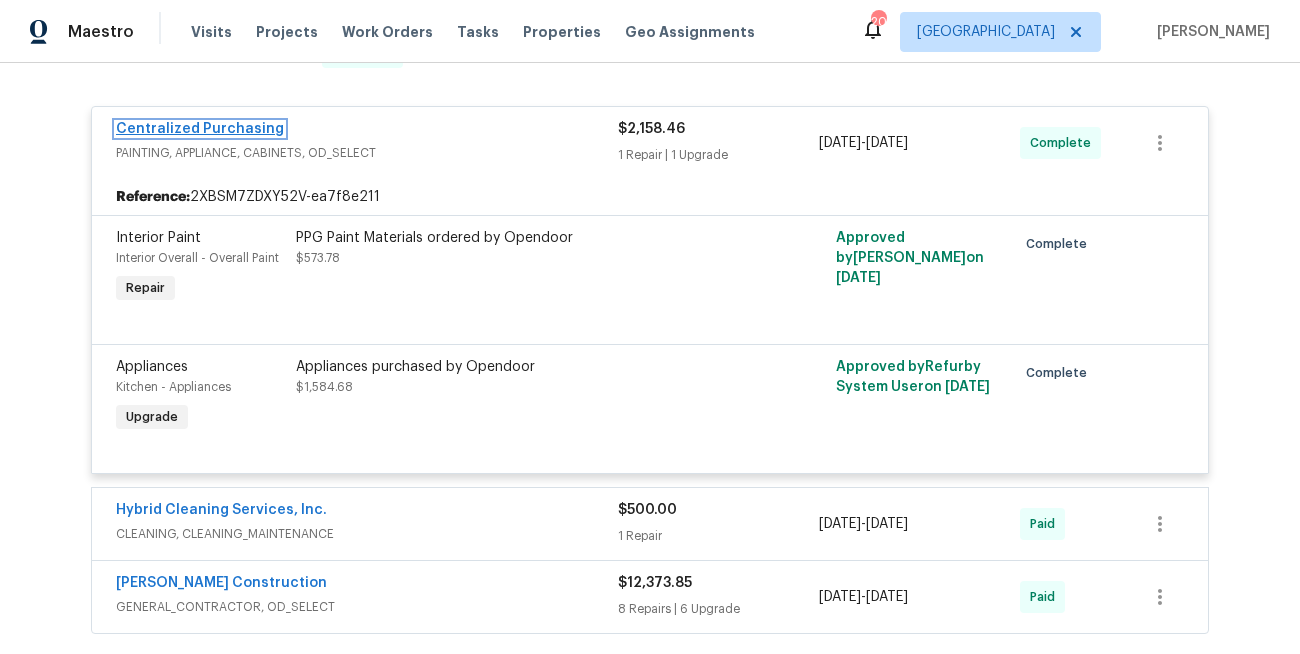 click on "Centralized Purchasing" at bounding box center [200, 129] 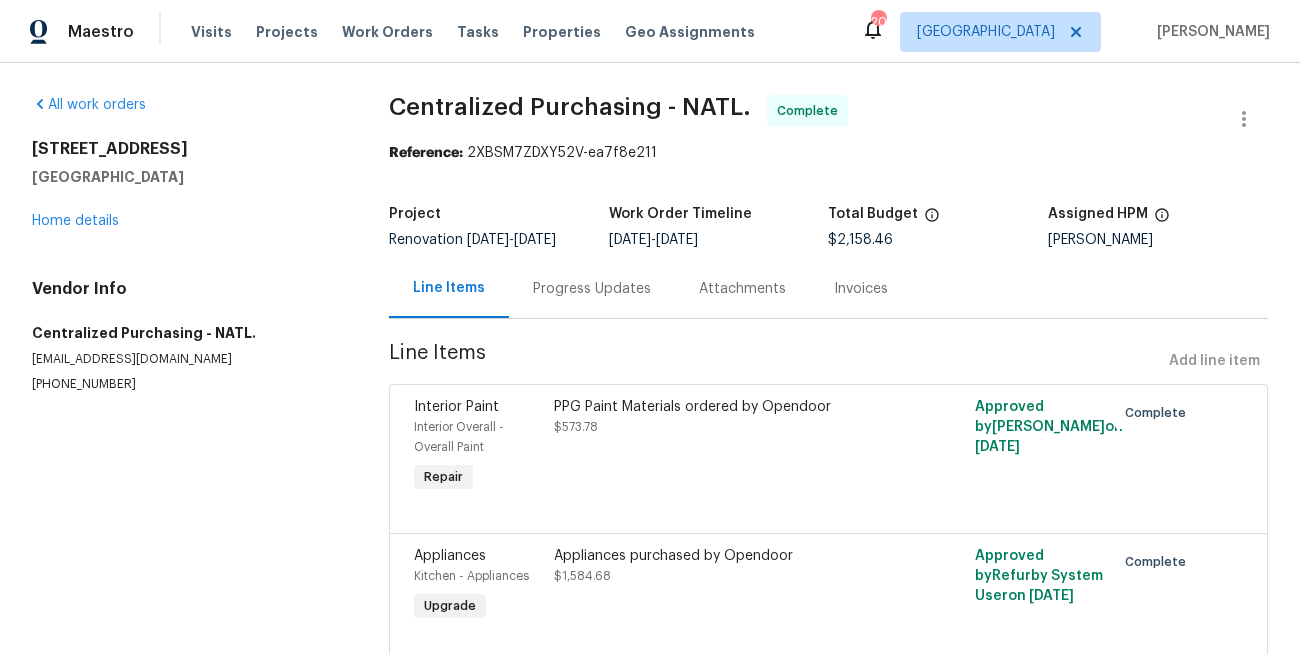 click on "Progress Updates" at bounding box center [592, 289] 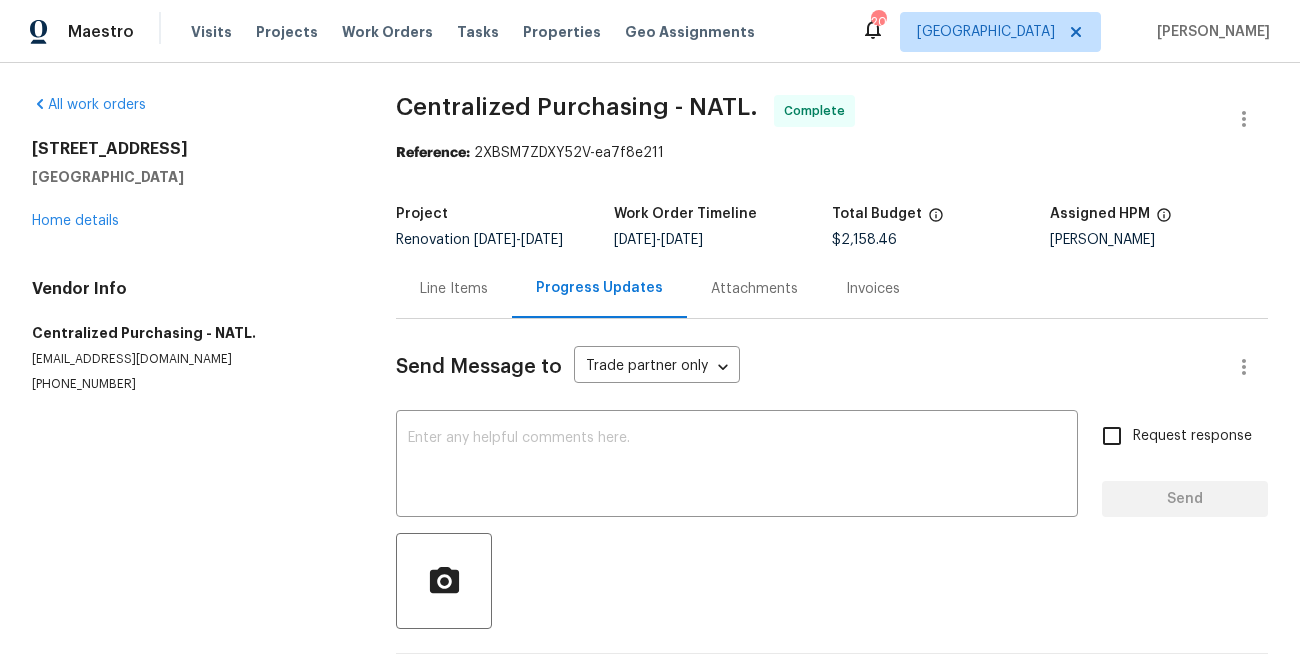 click on "Line Items" at bounding box center (454, 289) 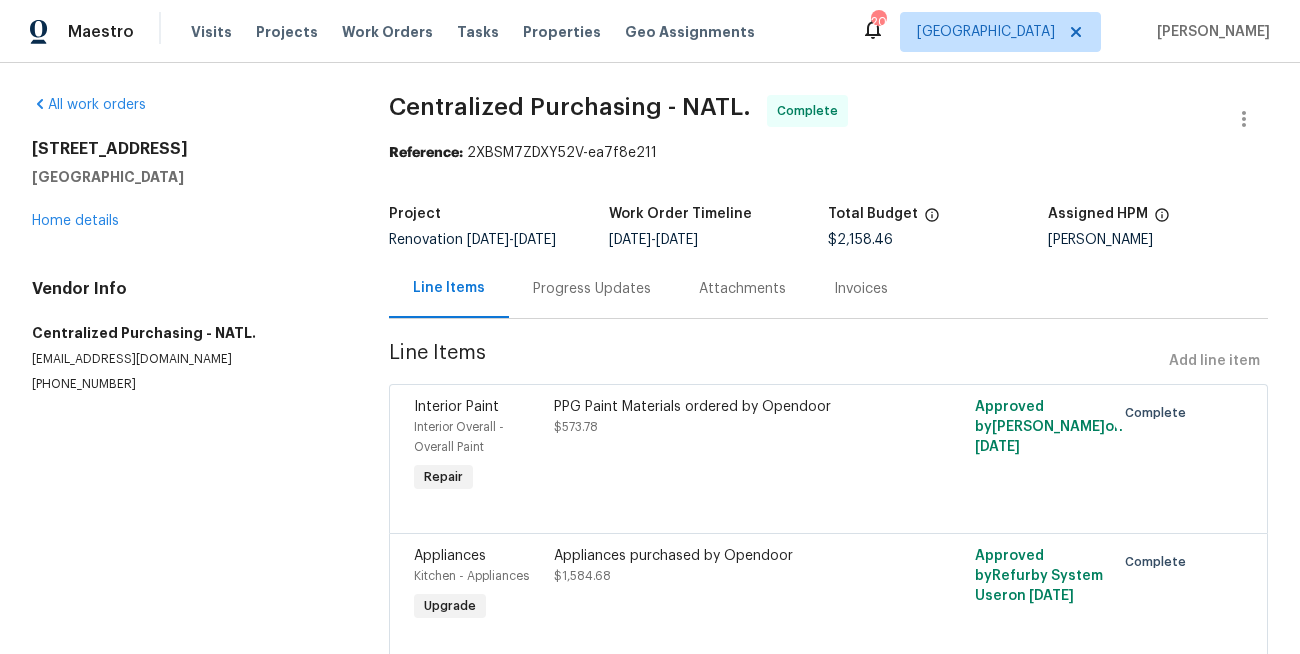 click on "PPG Paint Materials ordered by Opendoor" at bounding box center [723, 407] 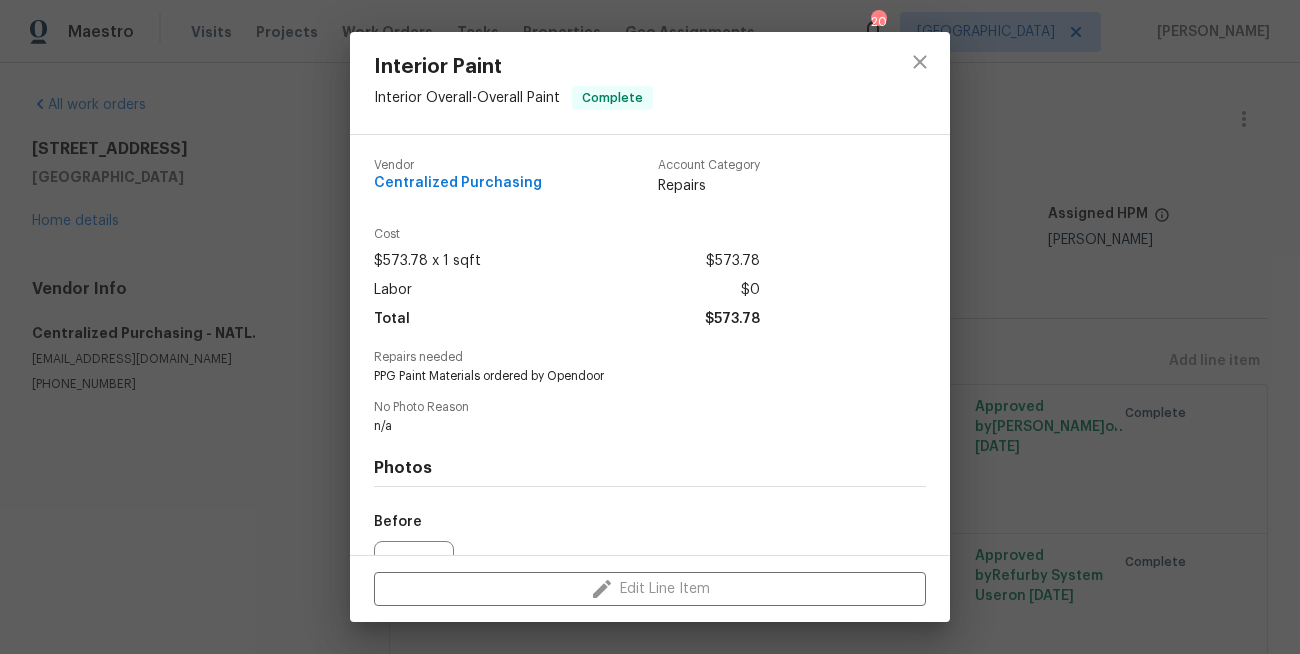 click on "Interior Paint Interior Overall  -  Overall Paint Complete Vendor Centralized Purchasing Account Category Repairs Cost $573.78 x 1 sqft $573.78 Labor $0 Total $573.78 Repairs needed PPG Paint Materials ordered by Opendoor No Photo Reason n/a Photos Before After  Edit Line Item" at bounding box center (650, 327) 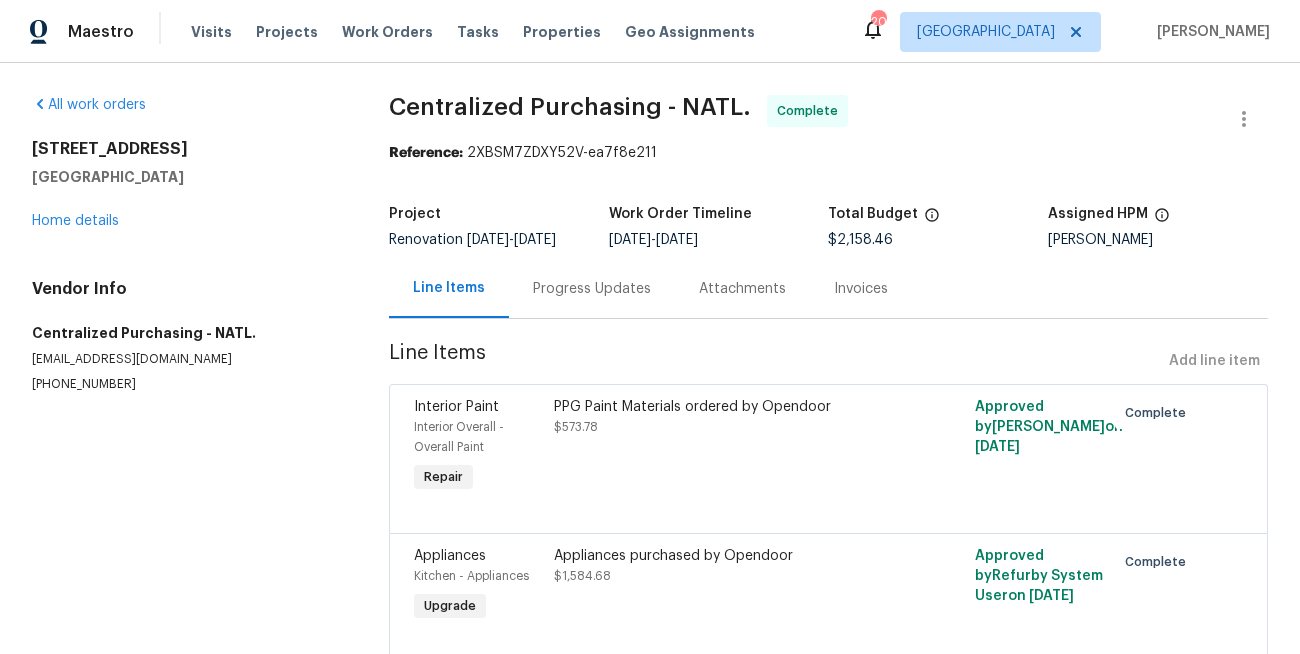 click on "Invoices" at bounding box center (861, 288) 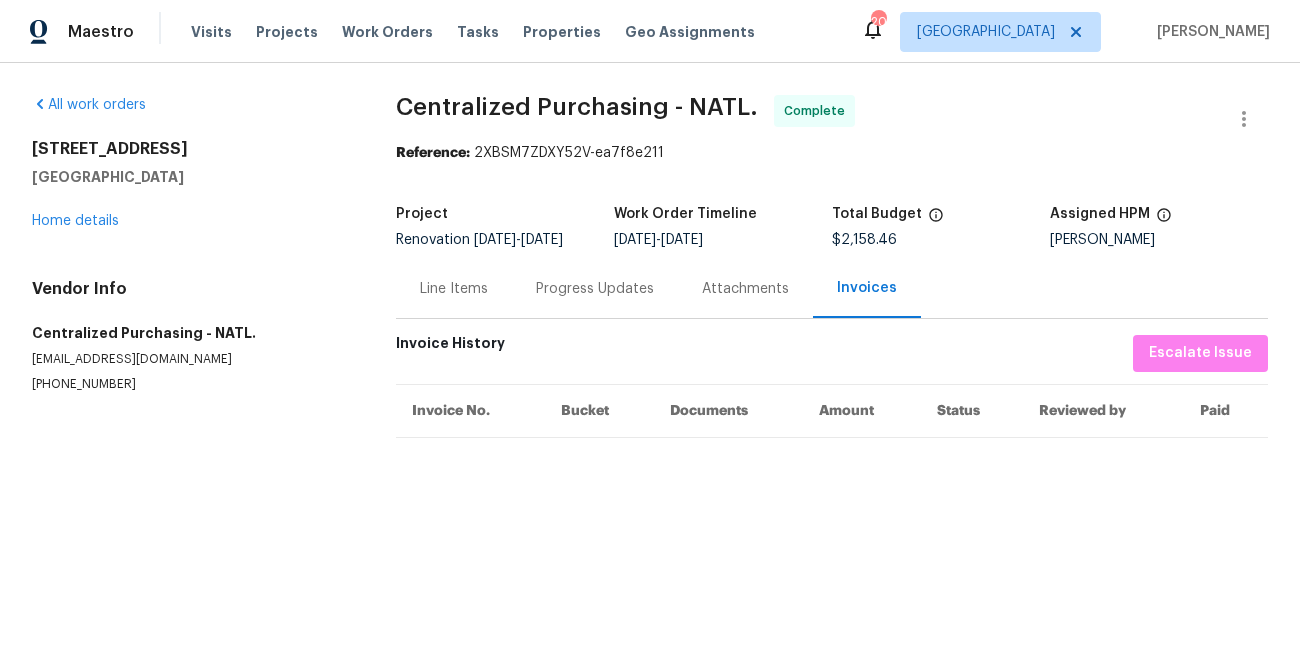 click on "Attachments" at bounding box center [745, 288] 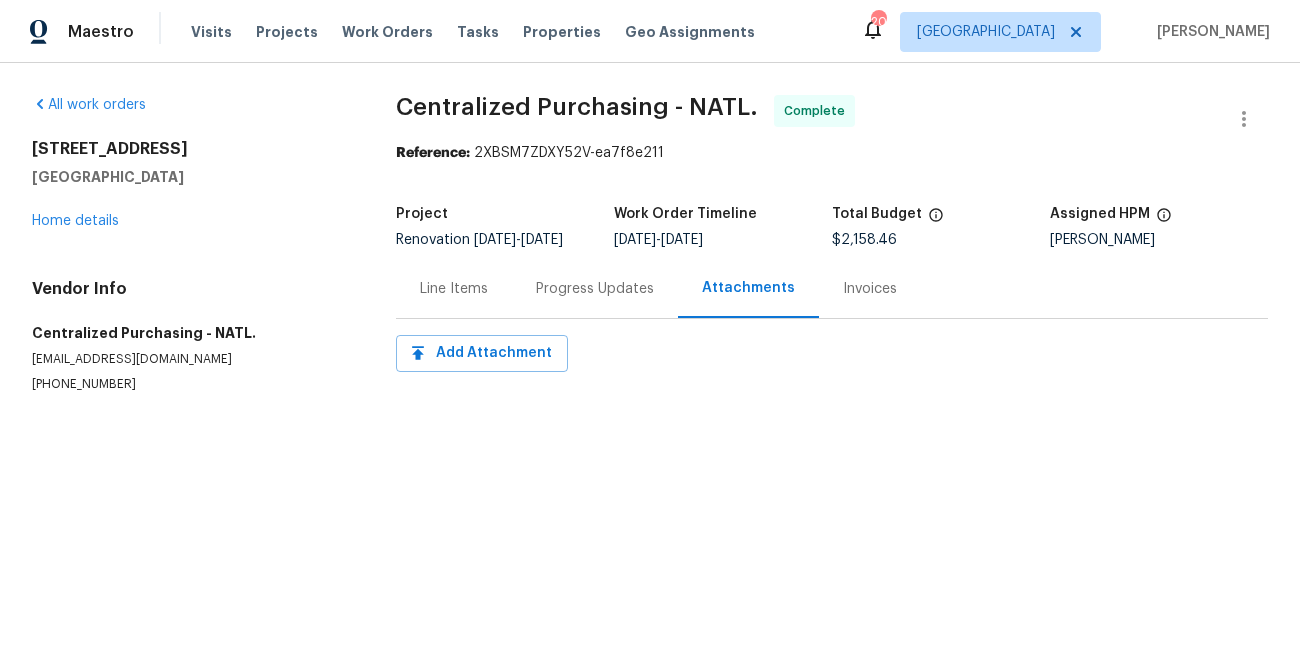 click on "Progress Updates" at bounding box center [595, 289] 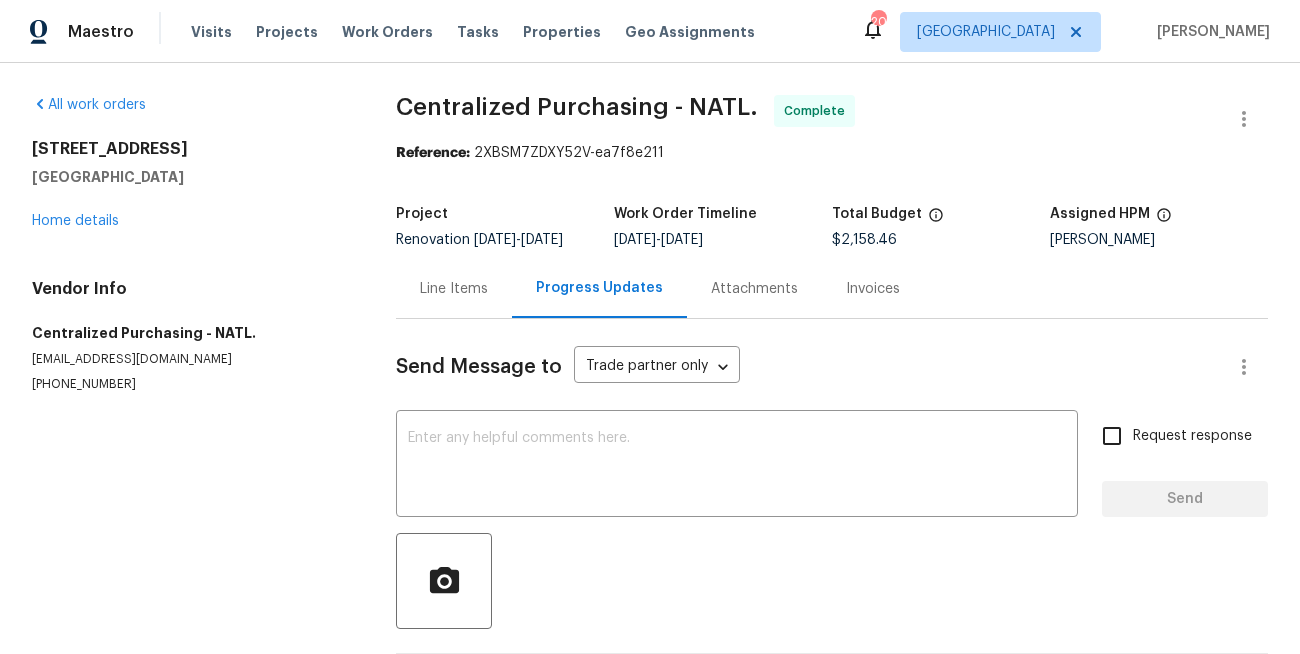 drag, startPoint x: 451, startPoint y: 312, endPoint x: 478, endPoint y: 314, distance: 27.073973 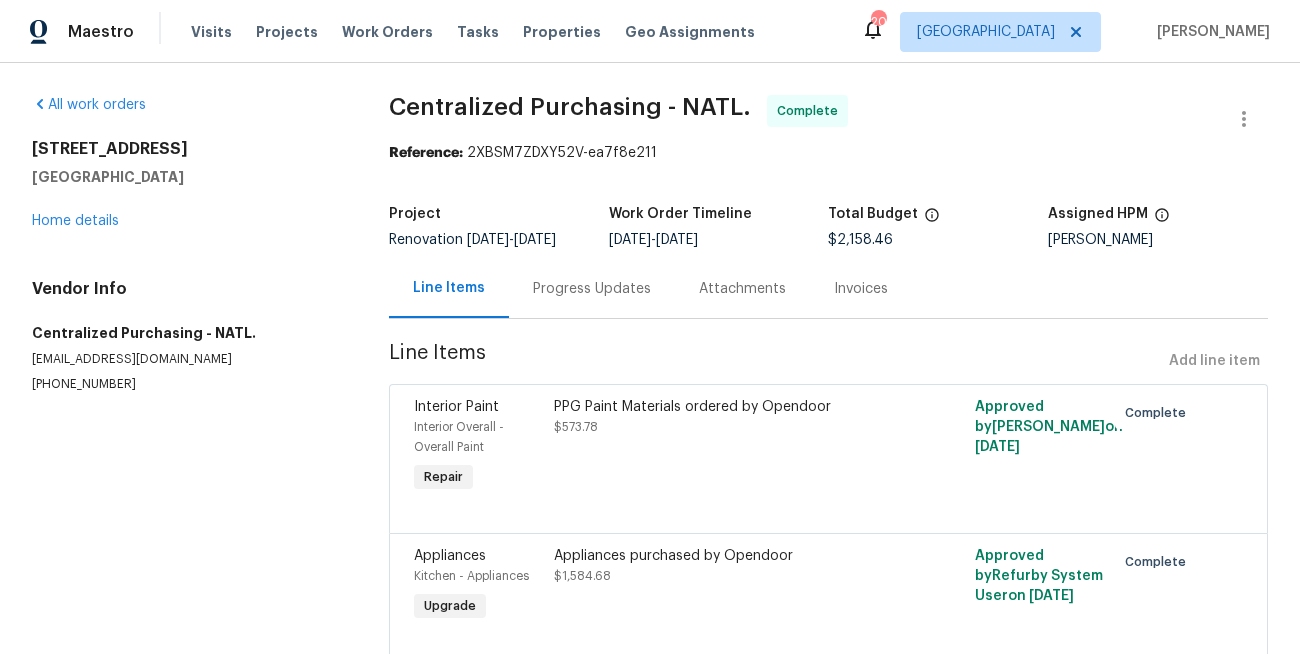 scroll, scrollTop: 80, scrollLeft: 0, axis: vertical 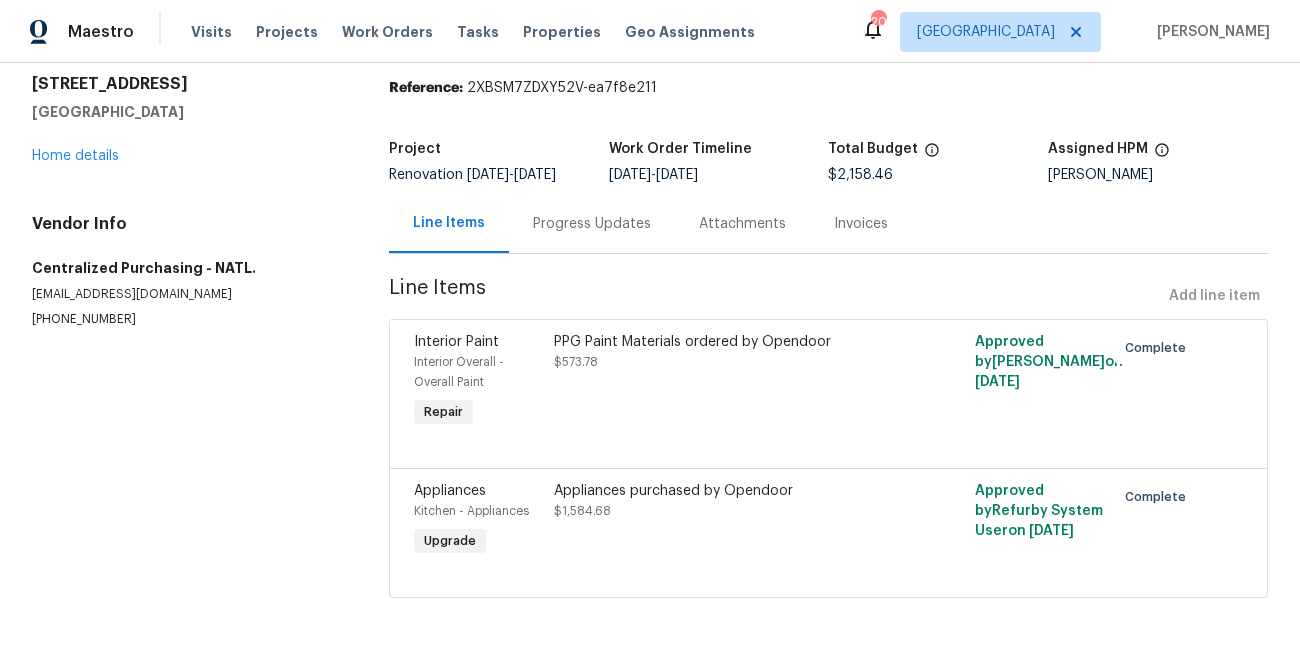click on "Line Items" at bounding box center [775, 296] 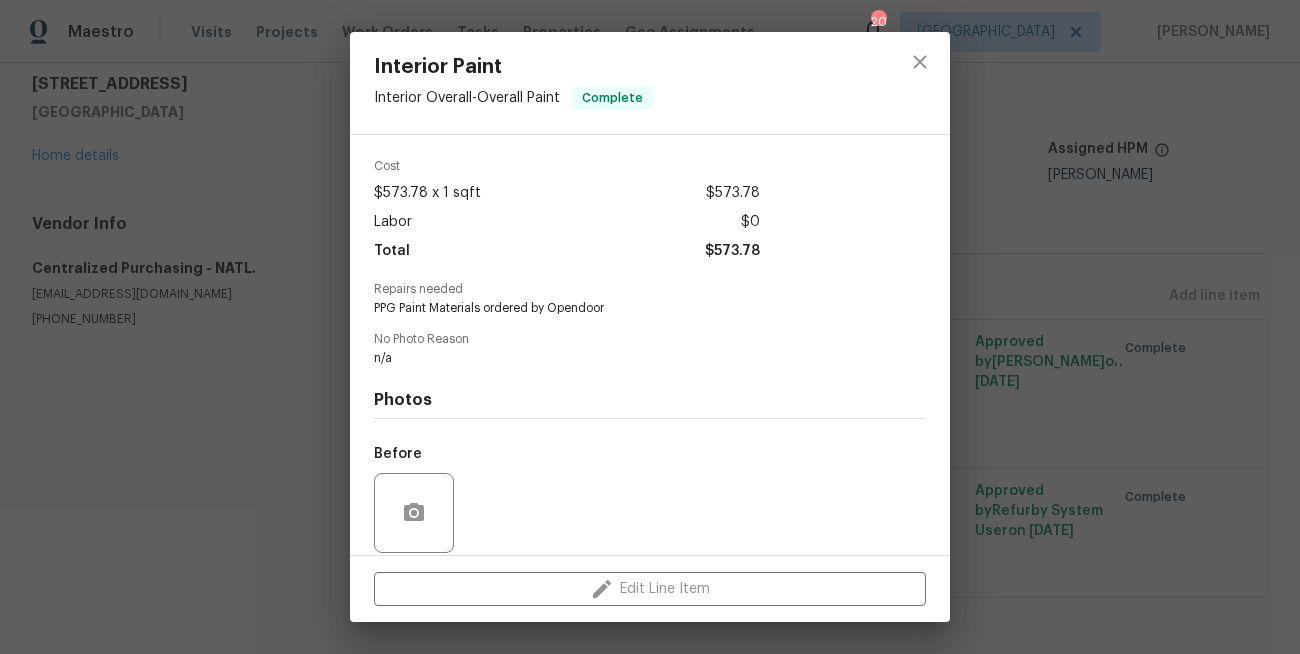 scroll, scrollTop: 0, scrollLeft: 0, axis: both 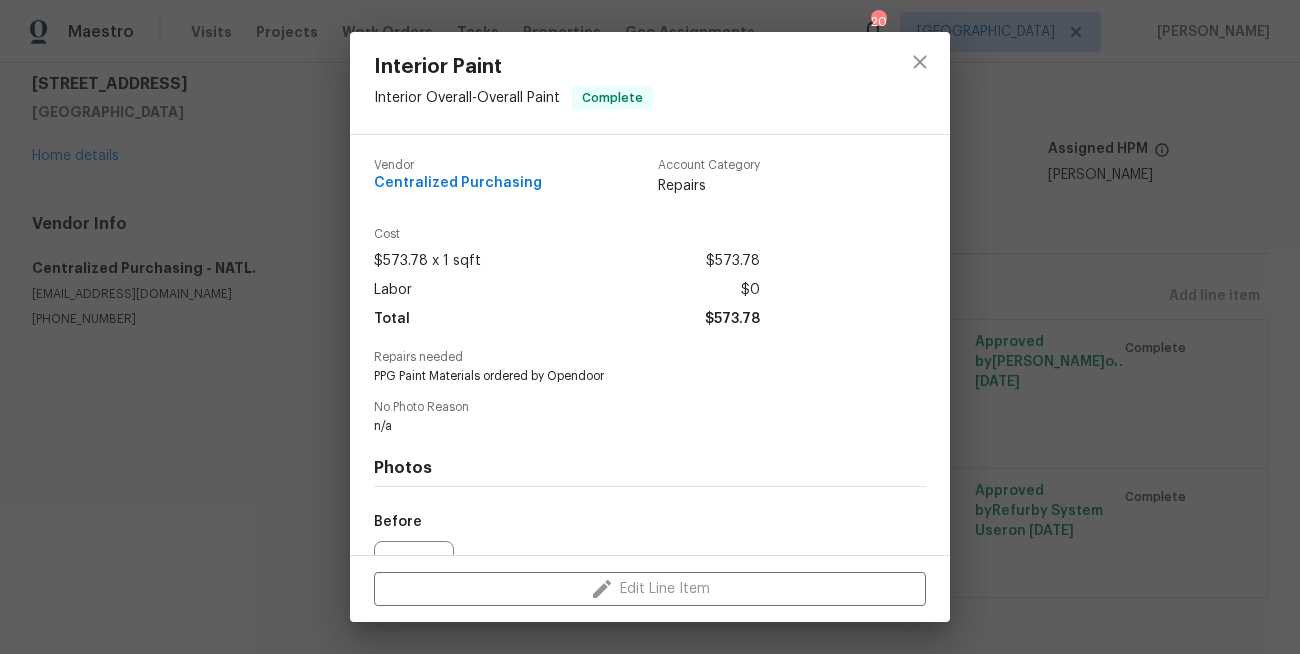 click on "Interior Paint Interior Overall  -  Overall Paint Complete Vendor Centralized Purchasing Account Category Repairs Cost $573.78 x 1 sqft $573.78 Labor $0 Total $573.78 Repairs needed PPG Paint Materials ordered by Opendoor No Photo Reason n/a Photos Before After  Edit Line Item" at bounding box center [650, 327] 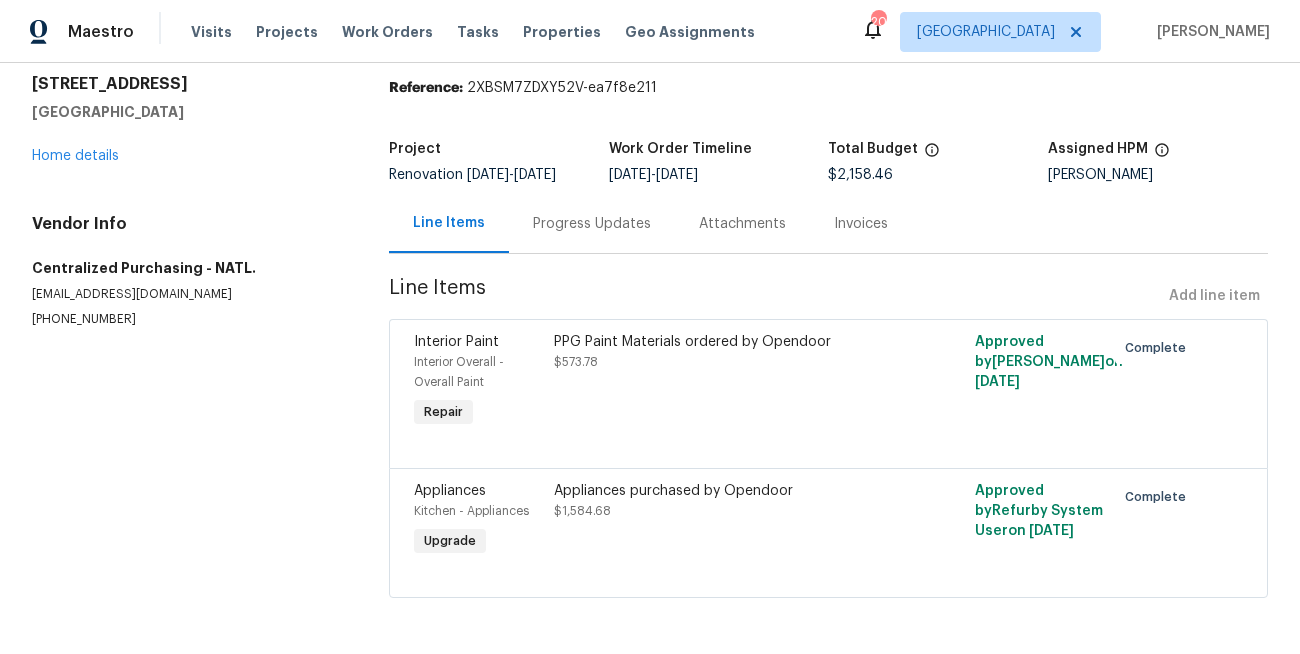 click on "All work orders [STREET_ADDRESS] Home details Vendor Info Centralized Purchasing - NATL. [EMAIL_ADDRESS][DOMAIN_NAME] [PHONE_NUMBER]" at bounding box center (186, 179) 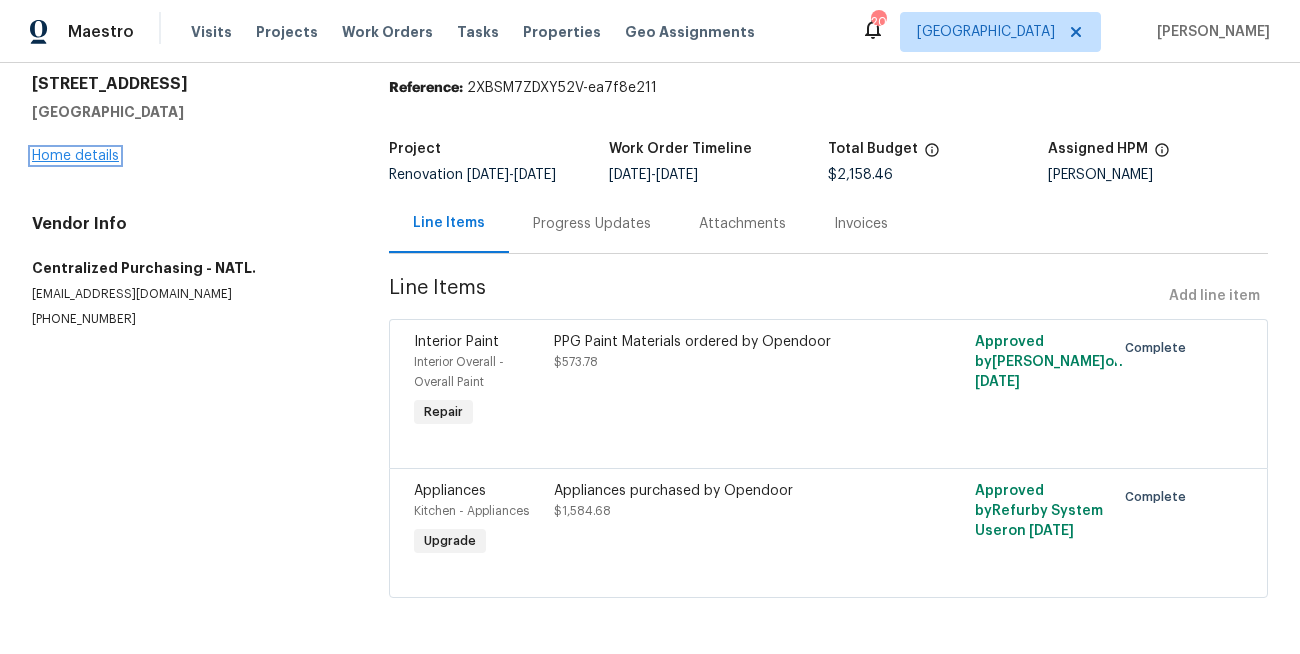 click on "Home details" at bounding box center [75, 156] 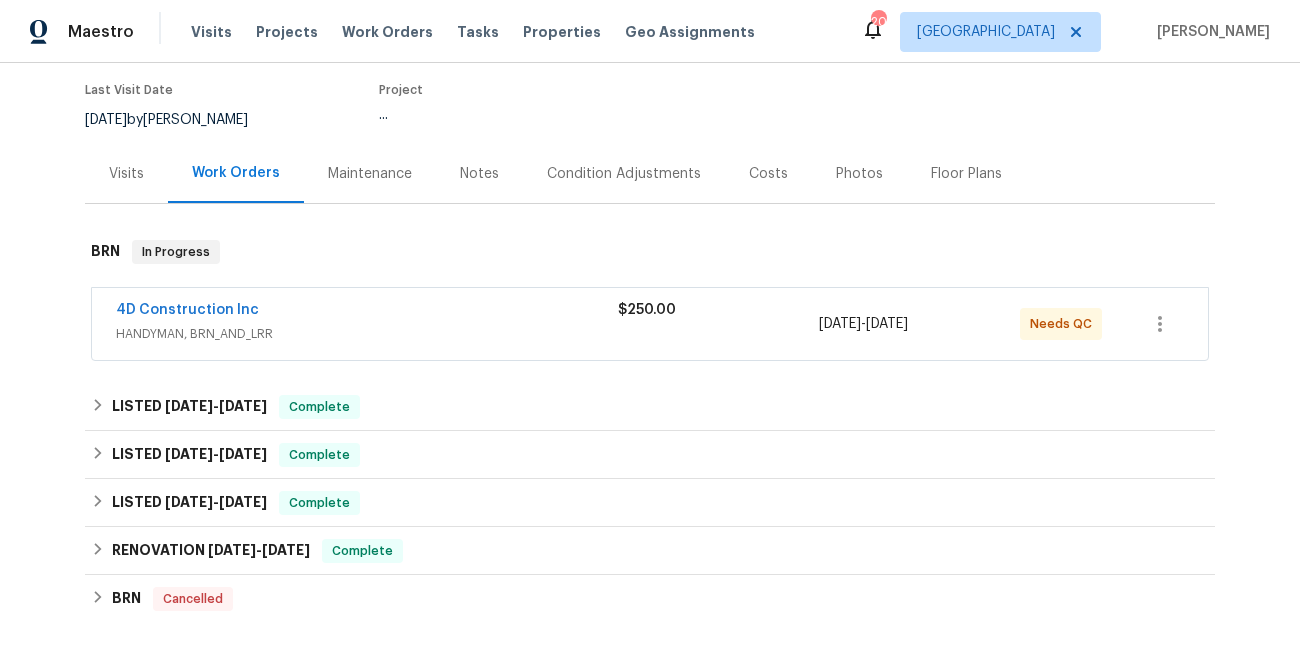scroll, scrollTop: 434, scrollLeft: 0, axis: vertical 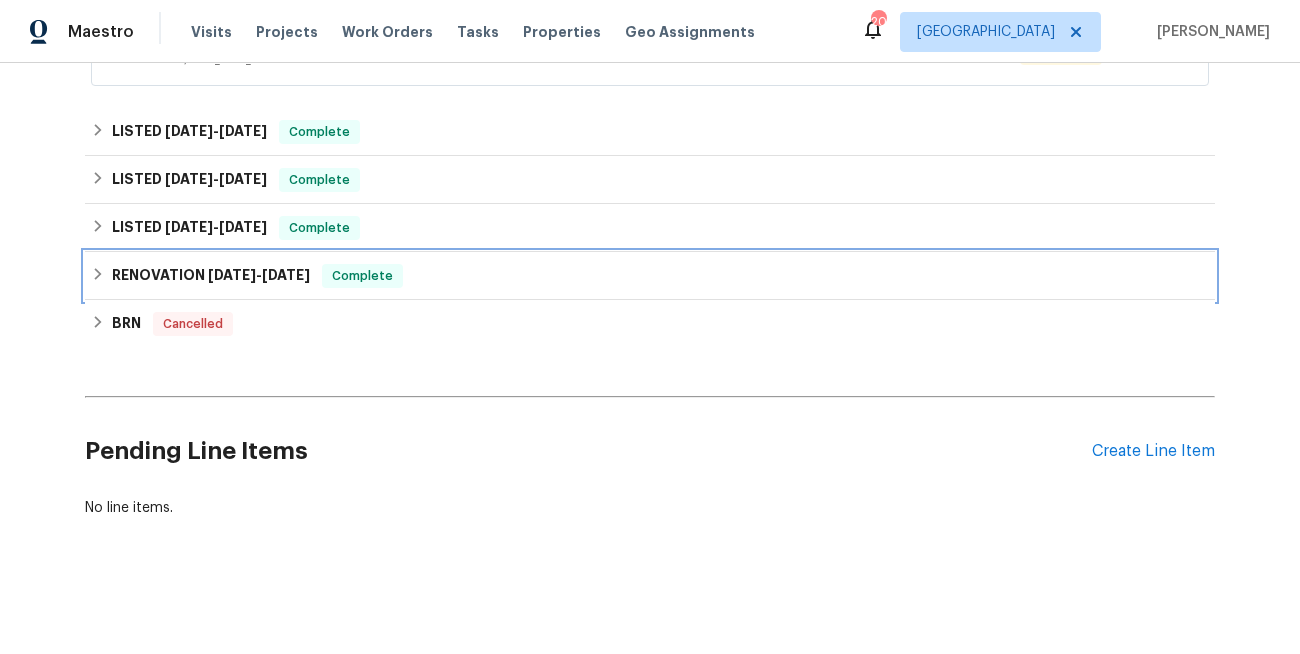 click on "[DATE]" at bounding box center (286, 275) 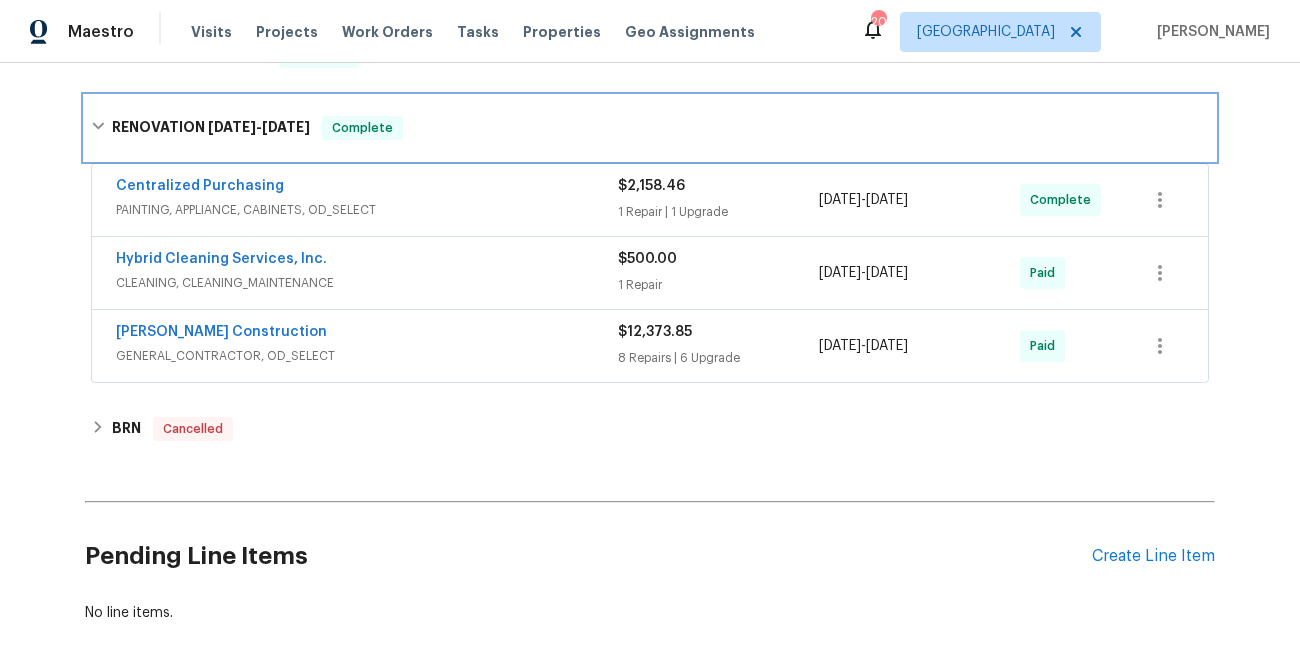 scroll, scrollTop: 642, scrollLeft: 0, axis: vertical 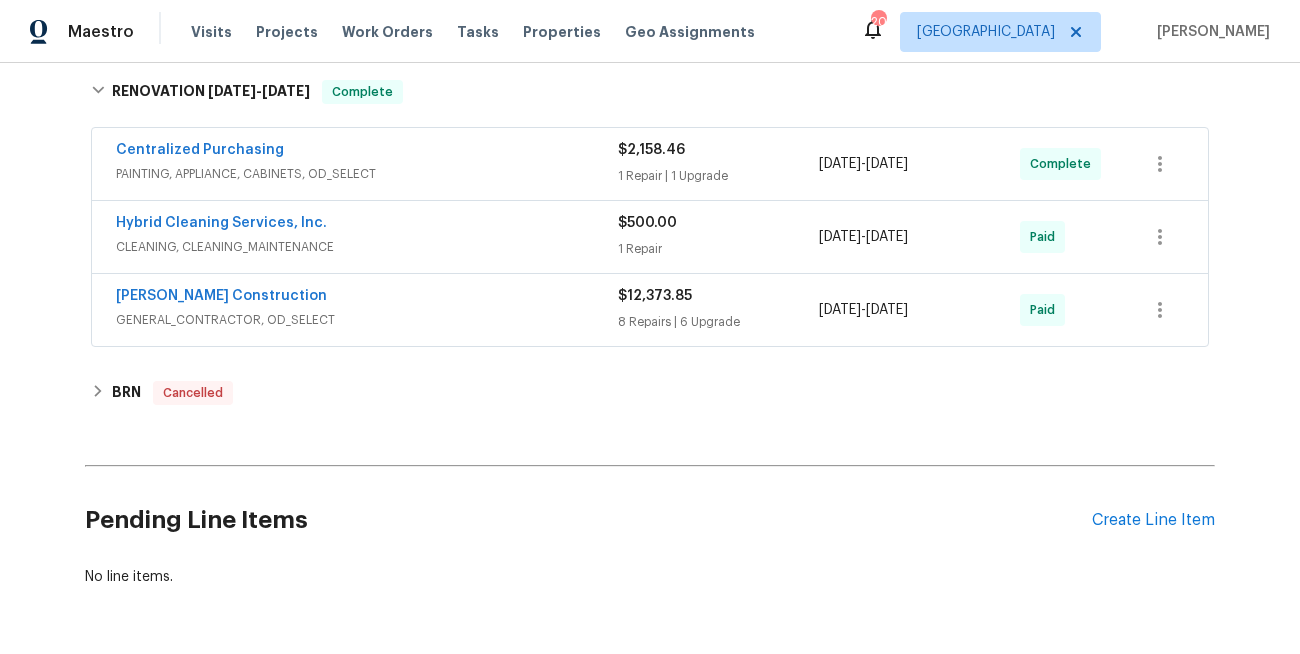 click on "GENERAL_CONTRACTOR, OD_SELECT" at bounding box center (367, 320) 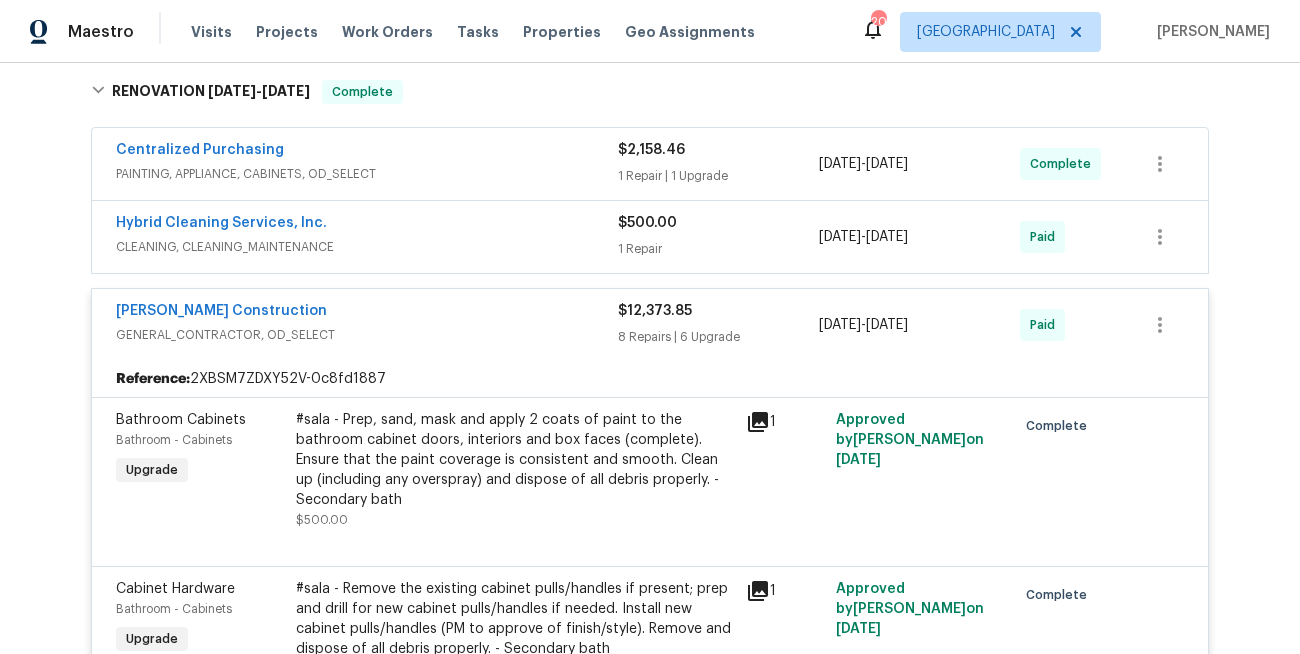 click on "CLEANING, CLEANING_MAINTENANCE" at bounding box center (367, 247) 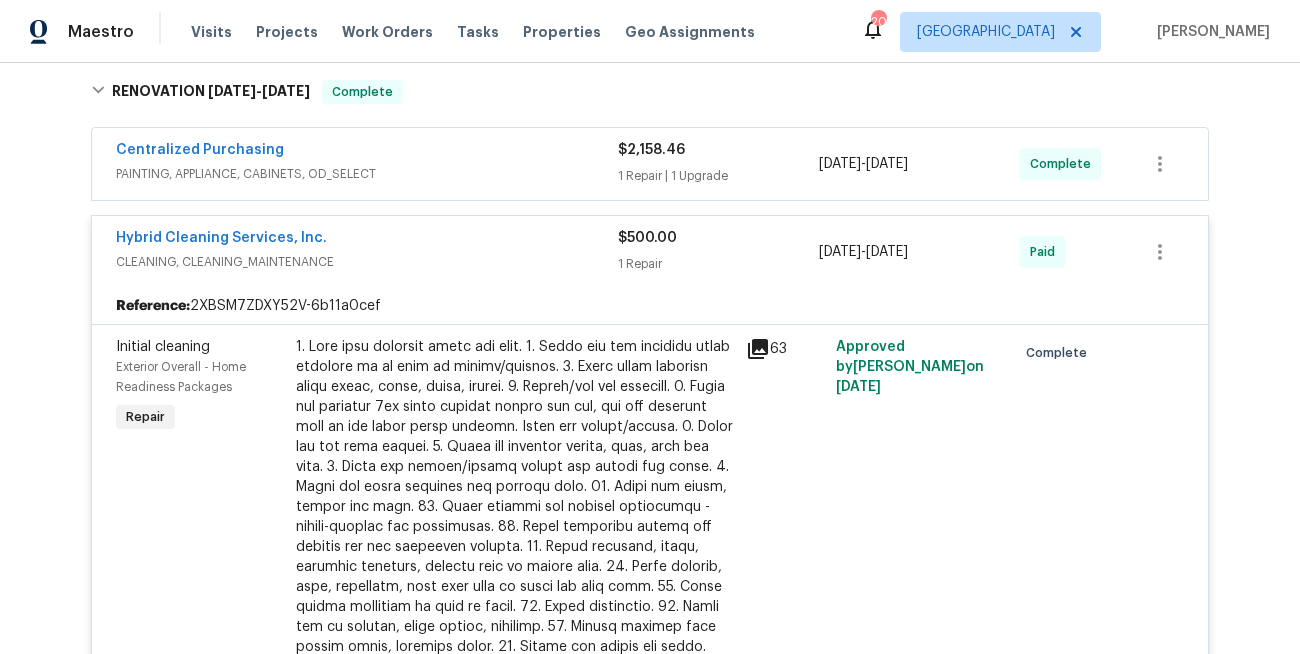 click on "Centralized Purchasing PAINTING, APPLIANCE, CABINETS, OD_SELECT $2,158.46 1 Repair | 1 Upgrade [DATE]  -  [DATE] Complete" at bounding box center (650, 164) 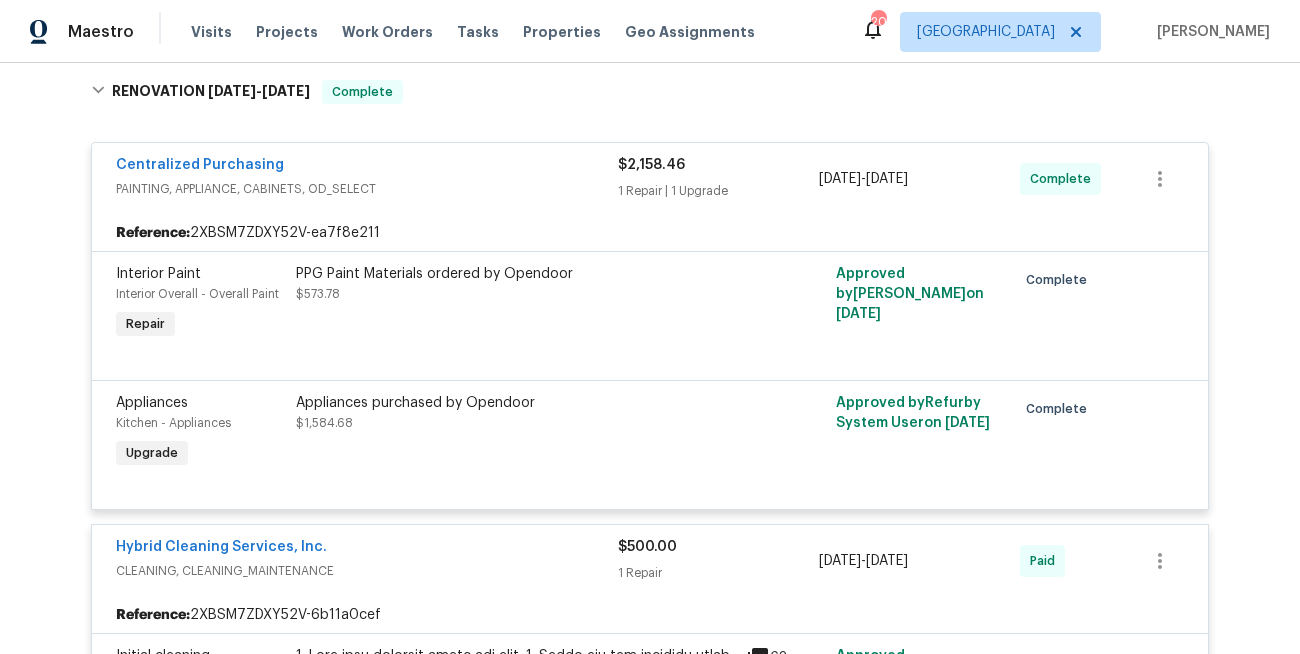 click on "Back to all projects [STREET_ADDRESS] 2 Beds | 2 Baths | Total: 1364 ft² | Above Grade: 1364 ft² | Basement Finished: N/A | 1965 Not seen [DATE] Mark Seen Actions Last Visit Date [DATE]  by  [PERSON_NAME]   Project BRN   In Progress Visits Work Orders Maintenance Notes Condition Adjustments Costs Photos Floor Plans Cases BRN   In Progress 4D Construction Inc HANDYMAN, BRN_AND_LRR $250.00 [DATE]  -  [DATE] Needs QC LISTED   [DATE]  -  [DATE] Complete [PERSON_NAME] Construction GENERAL_CONTRACTOR, OD_SELECT $75.00 1 Repair [DATE]  -  [DATE] Paid LISTED   [DATE]  -  [DATE] Complete Pipethon Plumbing 1 PLUMBING, BRN_AND_LRR, HANDYMAN $250.00 1 Repair [DATE]  -  [DATE] Paid LISTED   [DATE]  -  [DATE] Complete VRX Photography PHOTOGRAPHY $120.00 1 Repair [DATE]  -  [DATE] Paid RENOVATION   [DATE]  -  [DATE] Complete Centralized Purchasing PAINTING, APPLIANCE, CABINETS, OD_SELECT $2,158.46 1 Repair | 1 Upgrade [DATE]  -  [DATE] Complete Reference:   on" at bounding box center [650, 358] 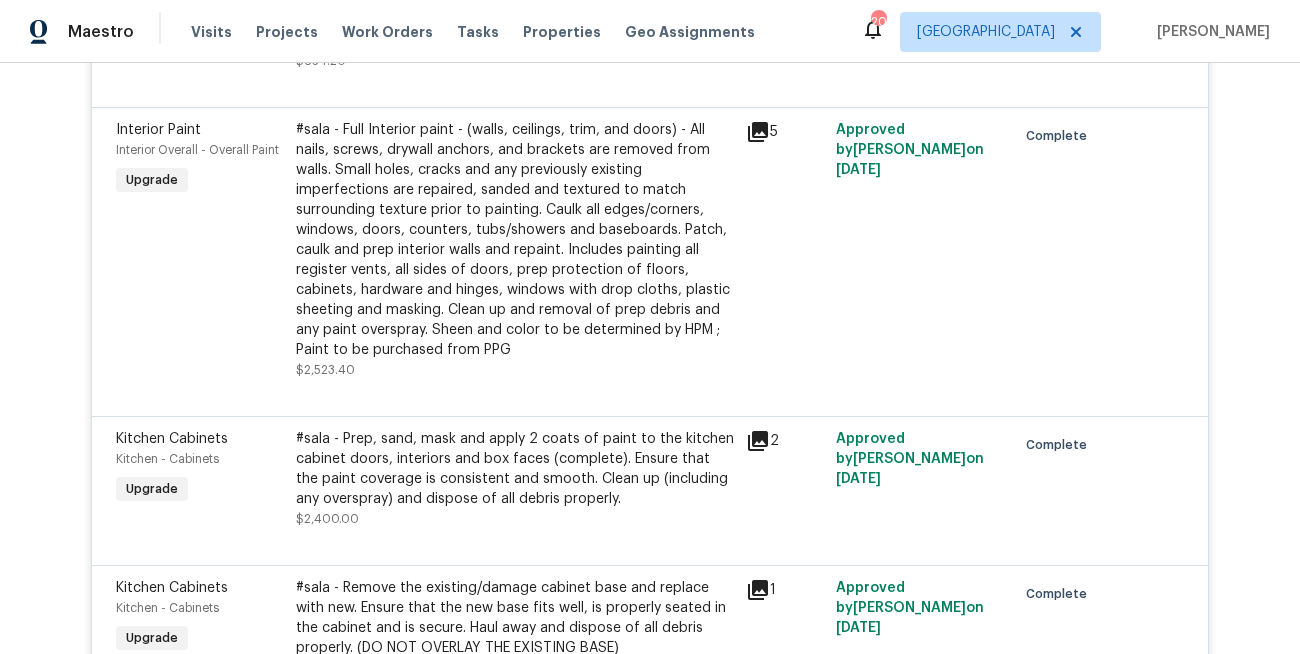 click on "#sala - Full Interior paint - (walls, ceilings, trim, and doors) - All nails, screws, drywall anchors, and brackets are removed from walls. Small holes, cracks and any previously existing imperfections are repaired, sanded and textured to match surrounding texture prior to painting. Caulk all edges/corners, windows, doors, counters, tubs/showers and baseboards. Patch, caulk and prep interior walls and repaint. Includes painting all register vents, all sides of doors, prep protection of floors, cabinets, hardware and hinges, windows with drop cloths, plastic sheeting and masking. Clean up and removal of prep debris and any paint overspray. Sheen and color to be determined by HPM ; Paint to be purchased from PPG" at bounding box center [515, 240] 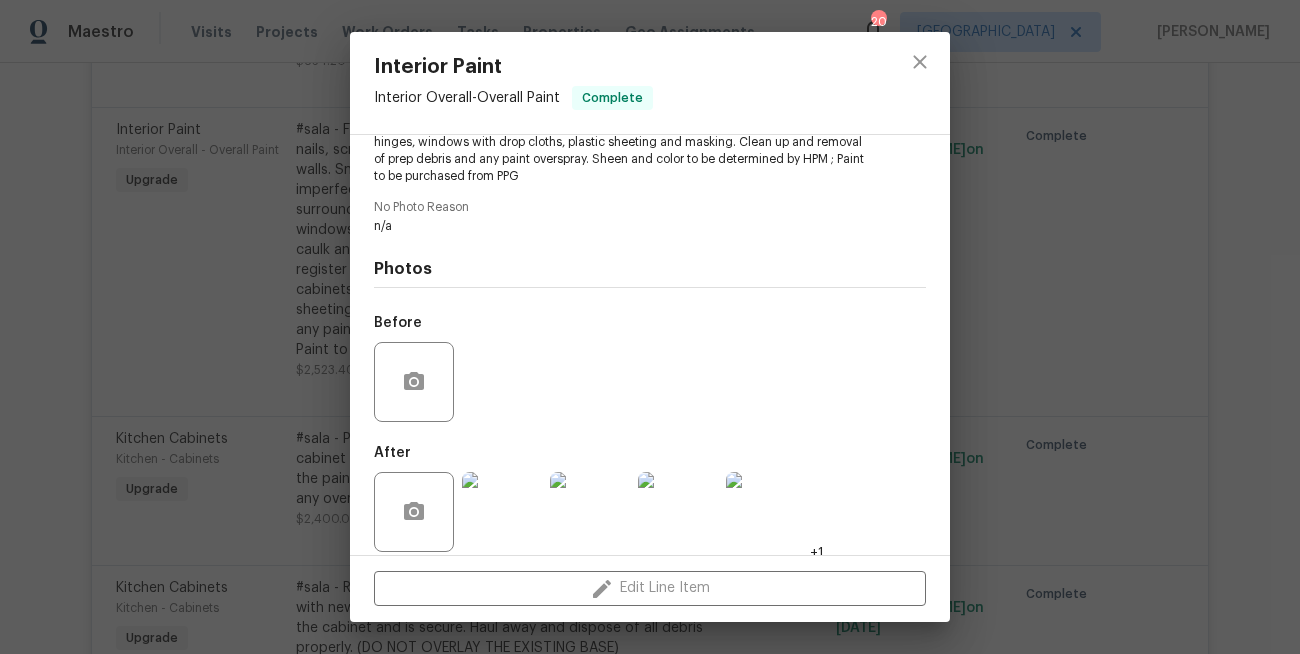 scroll, scrollTop: 350, scrollLeft: 0, axis: vertical 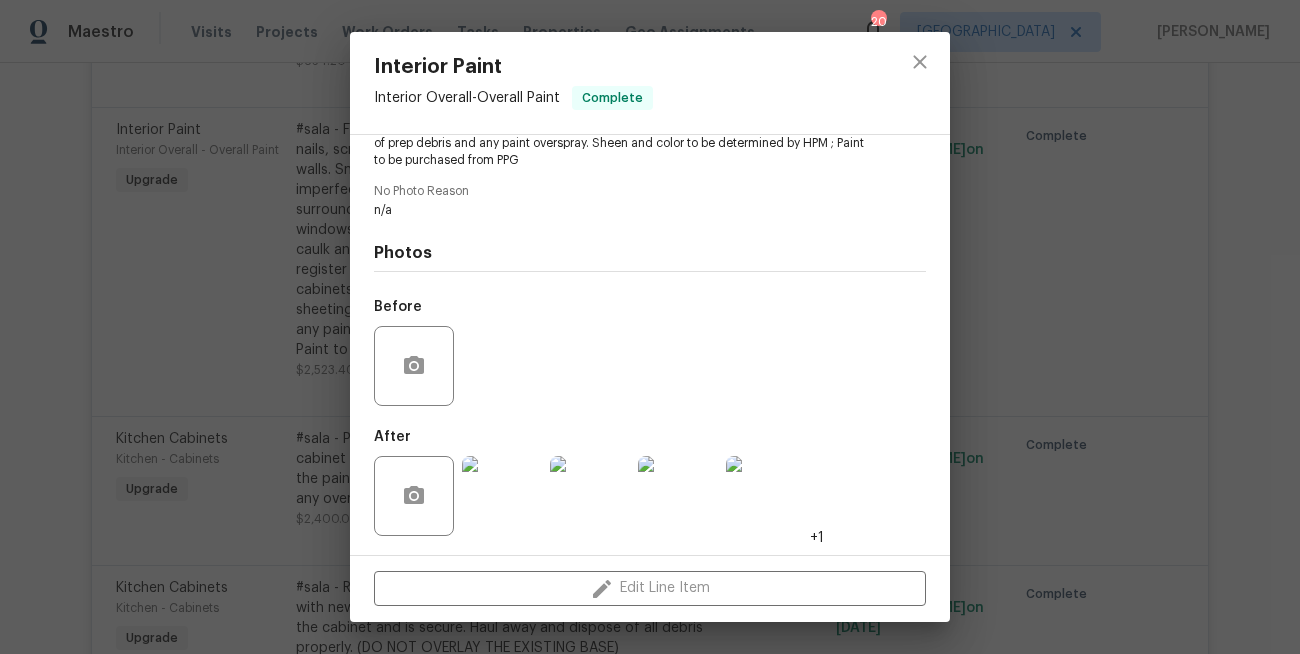 click on "Interior Paint Interior Overall  -  Overall Paint Complete Vendor [PERSON_NAME] Construction Account Category Renovations Cost $1.85 x 1364 sqft $2523.4 Labor $0 Total $2523.4 Repairs needed #sala - Full Interior paint - (walls, ceilings, trim, and doors) - All nails, screws, drywall anchors, and brackets are removed from walls. Small holes, cracks and any previously existing imperfections are repaired, sanded and textured to match surrounding texture prior to painting. Caulk all edges/corners, windows, doors, counters, tubs/showers and baseboards. Patch, caulk and prep interior walls and repaint. Includes painting all register vents, all sides of doors, prep protection of floors, cabinets, hardware and hinges, windows with drop cloths, plastic sheeting and masking. Clean up and removal of prep debris and any paint overspray. Sheen and color to be determined by HPM ; Paint to be purchased from PPG No Photo Reason n/a Photos Before After  +1  Edit Line Item" at bounding box center [650, 327] 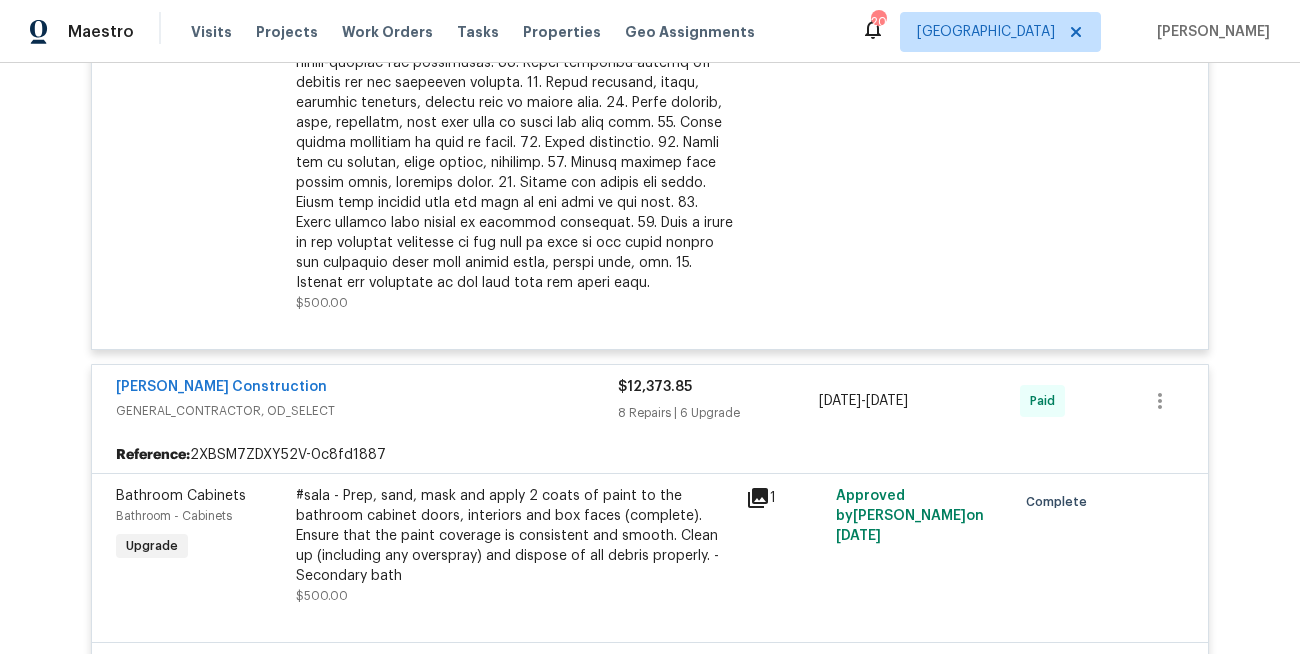scroll, scrollTop: 1409, scrollLeft: 0, axis: vertical 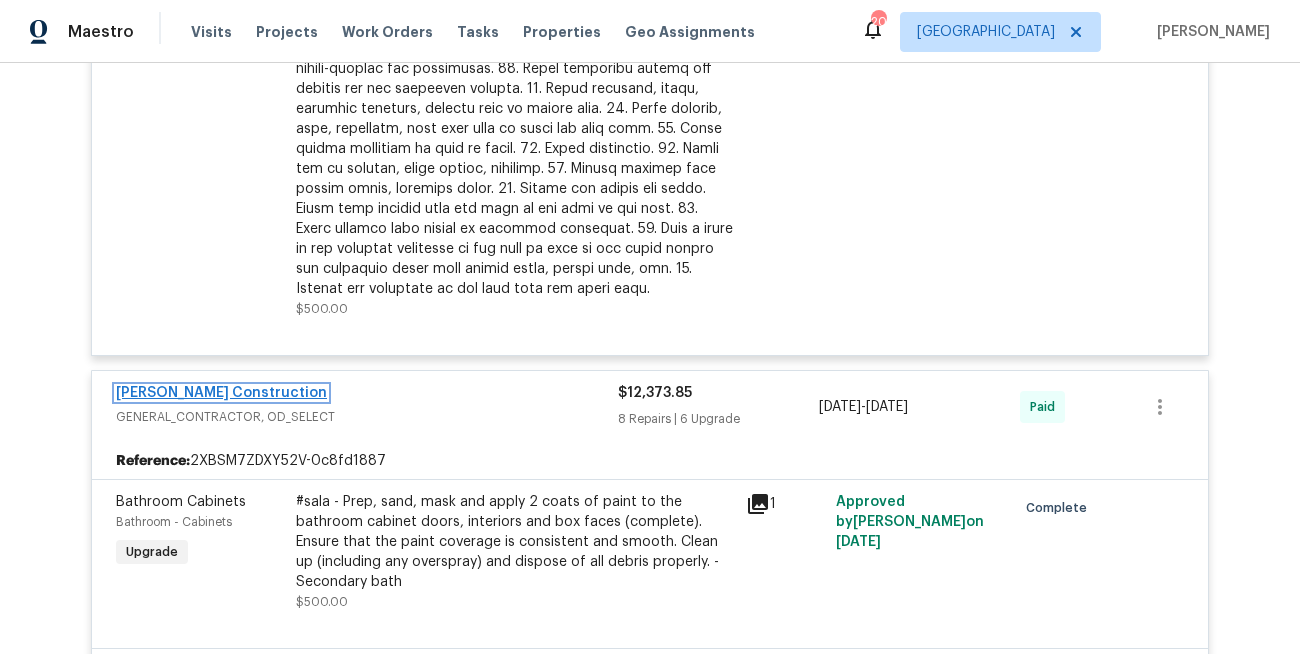 click on "[PERSON_NAME] Construction" at bounding box center (221, 393) 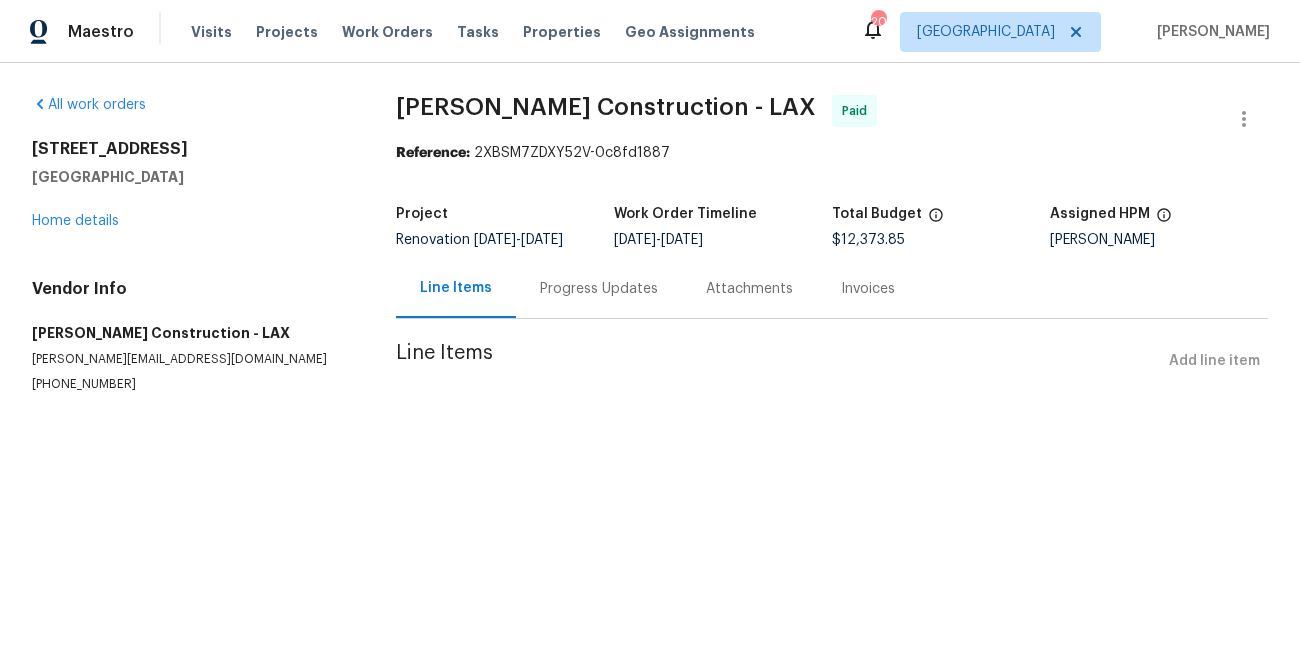 click on "[PERSON_NAME] Construction - LAX Paid Reference:   2XBSM7ZDXY52V-0c8fd1887 Project Renovation   [DATE]  -  [DATE] Work Order Timeline [DATE]  -  [DATE] Total Budget $12,373.85 Assigned HPM [PERSON_NAME] Line Items Progress Updates Attachments Invoices Line Items Add line item" at bounding box center [832, 268] 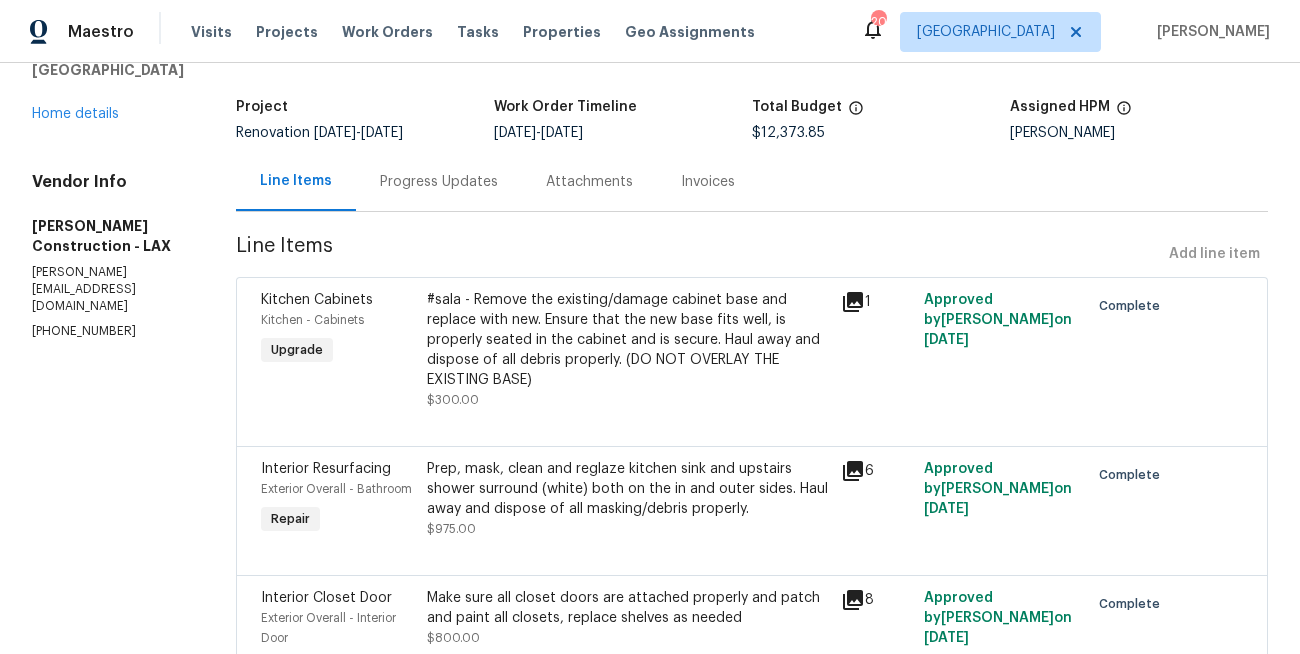scroll, scrollTop: 142, scrollLeft: 0, axis: vertical 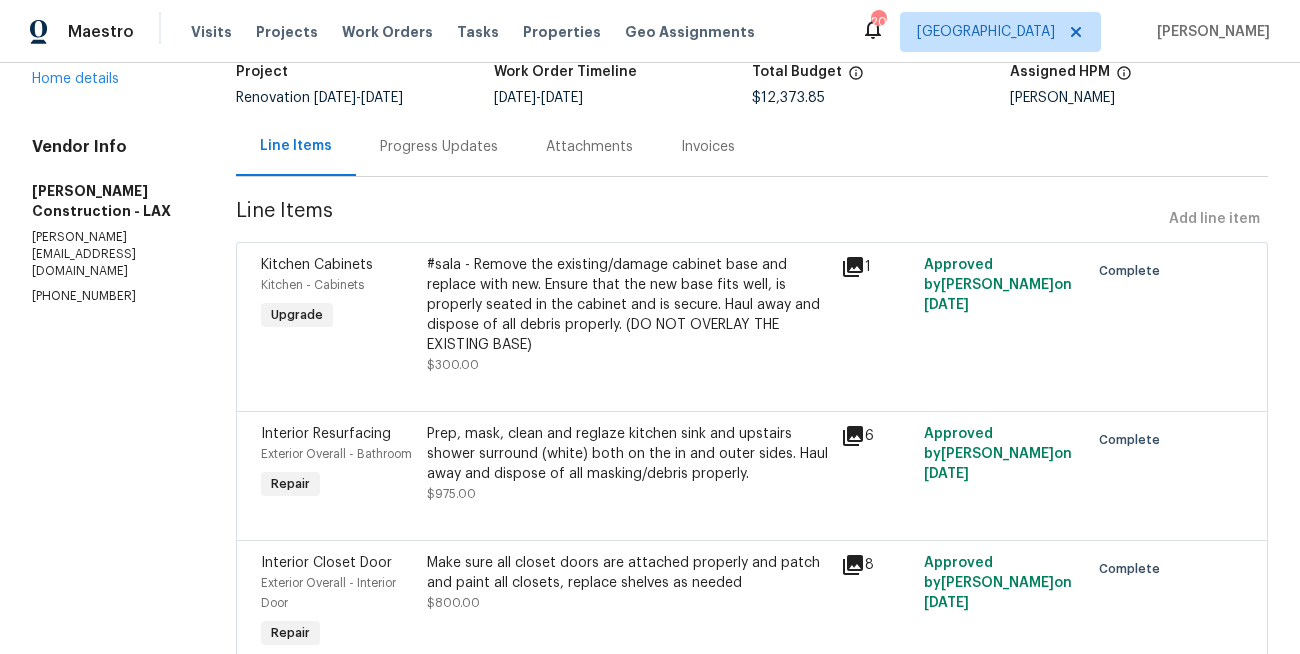 click on "Prep, mask, clean and reglaze kitchen sink and upstairs shower surround (white) both on the in and outer sides. Haul away and dispose of all masking/debris properly." at bounding box center (628, 454) 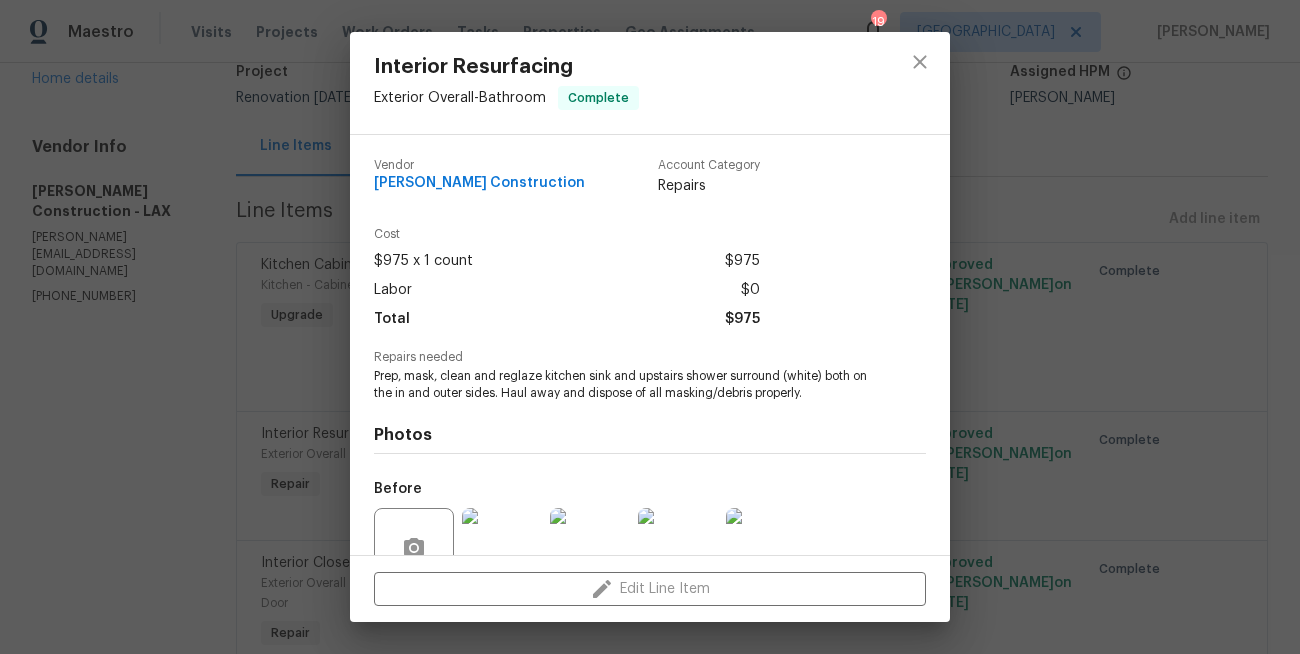 click on "Interior Resurfacing Exterior Overall  -  Bathroom Complete Vendor [PERSON_NAME] Construction Account Category Repairs Cost $975 x 1 count $975 Labor $0 Total $975 Repairs needed Prep, mask, clean and reglaze kitchen sink and upstairs shower surround (white) both on the in and outer sides. Haul away and dispose of all masking/debris properly. Photos Before After  Edit Line Item" at bounding box center (650, 327) 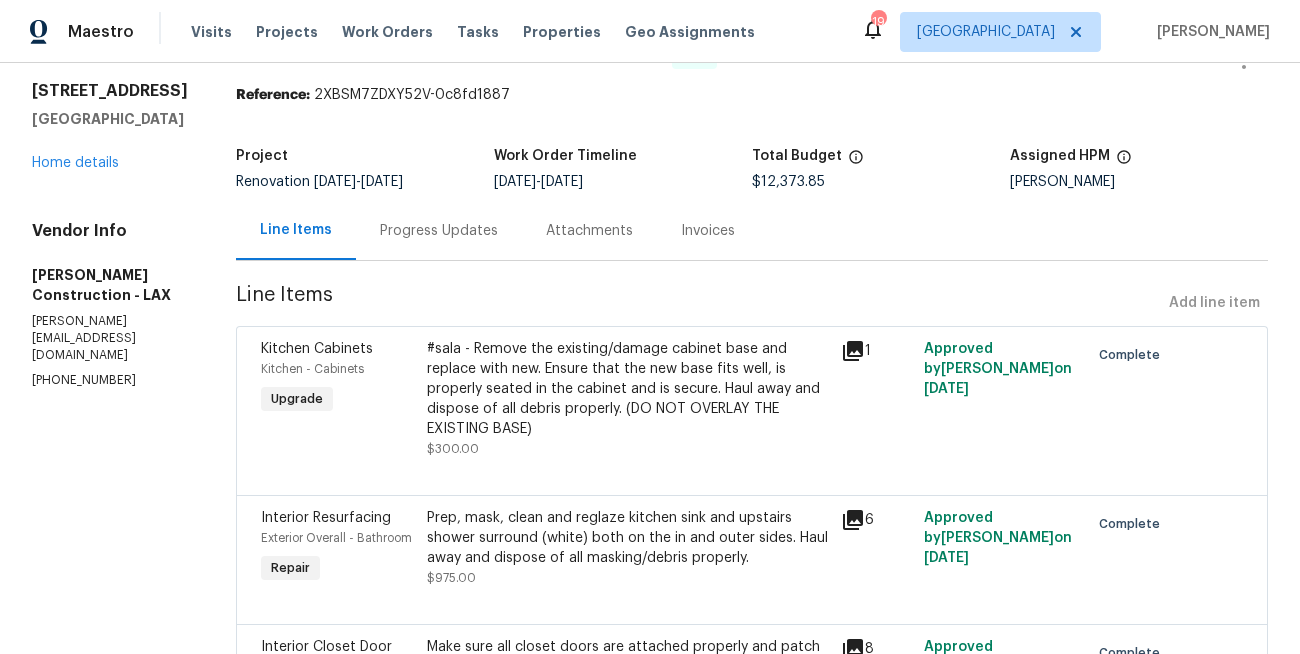 scroll, scrollTop: 12, scrollLeft: 0, axis: vertical 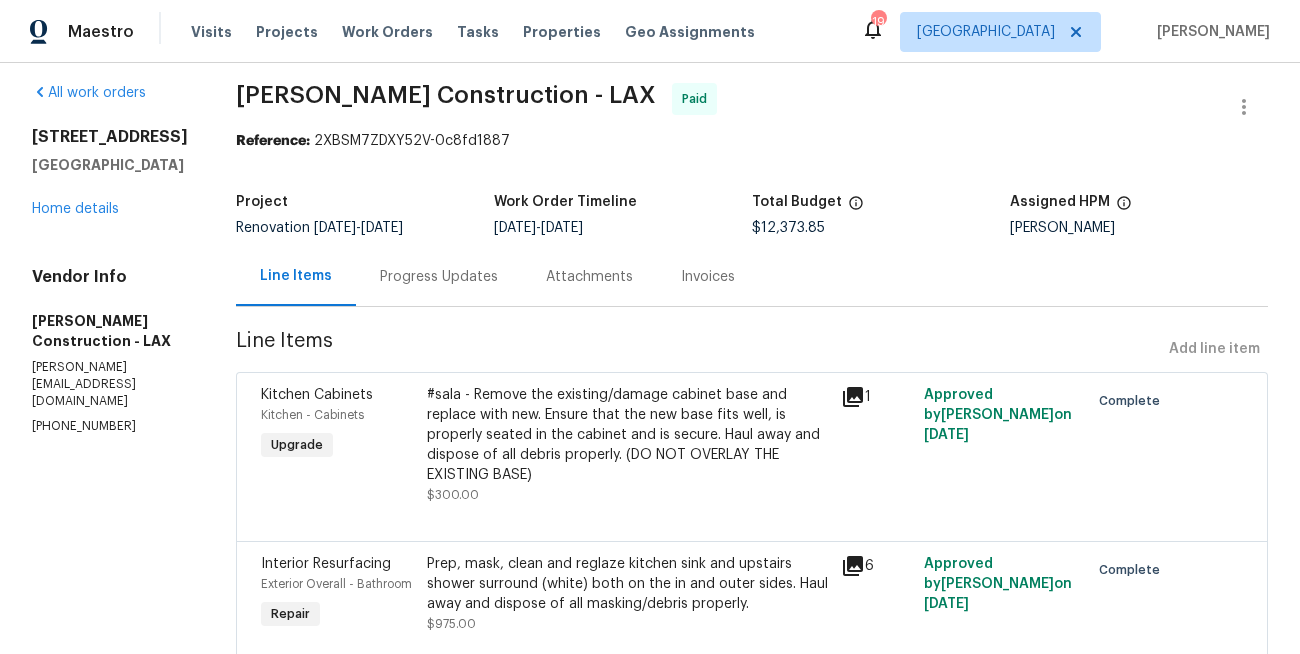 click on "Invoices" at bounding box center [708, 276] 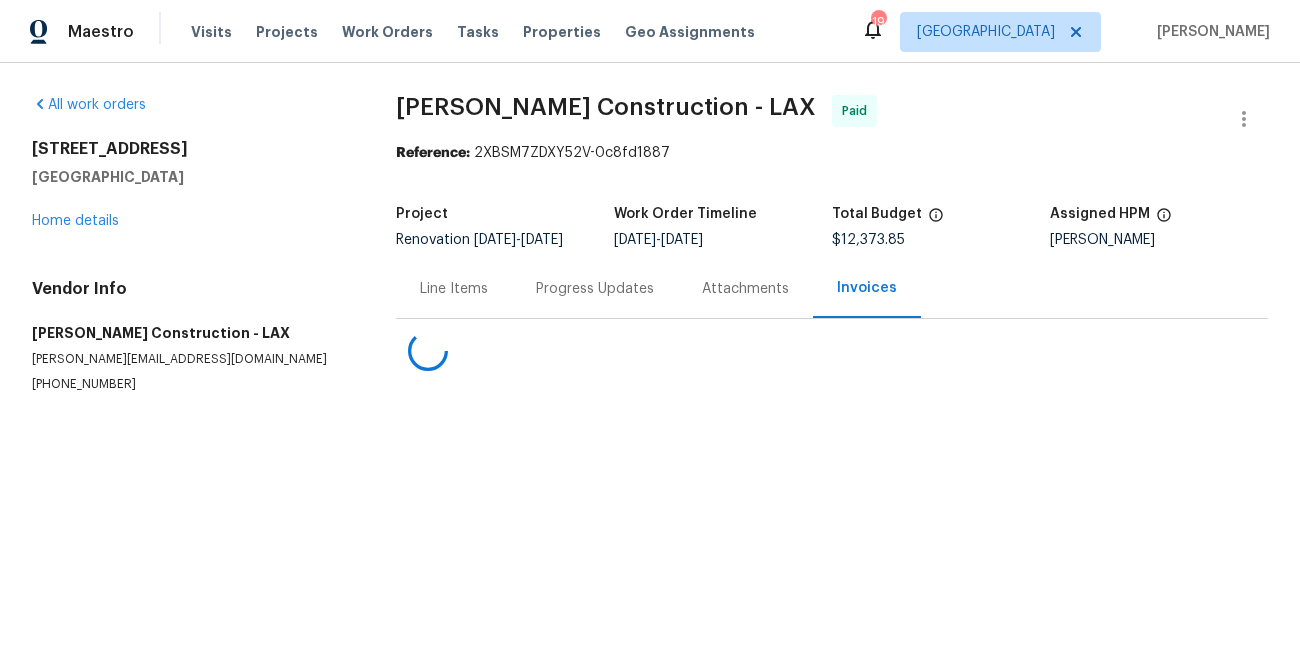 scroll, scrollTop: 0, scrollLeft: 0, axis: both 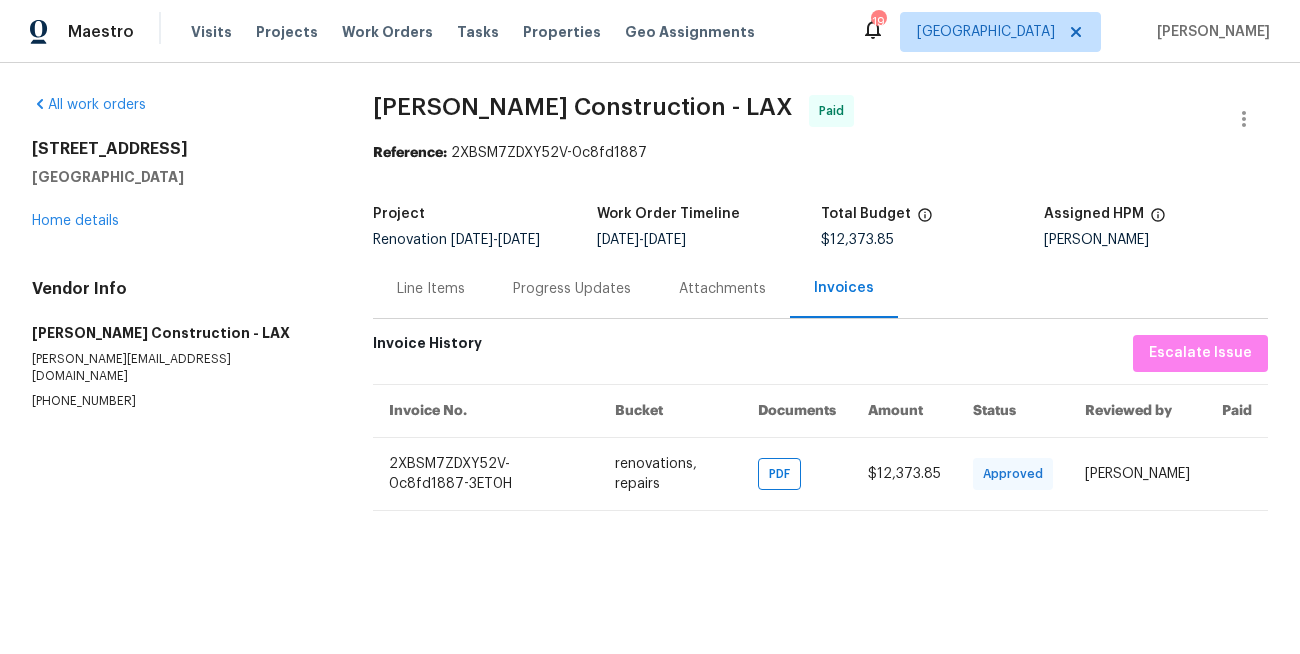 click on "Progress Updates" at bounding box center [572, 288] 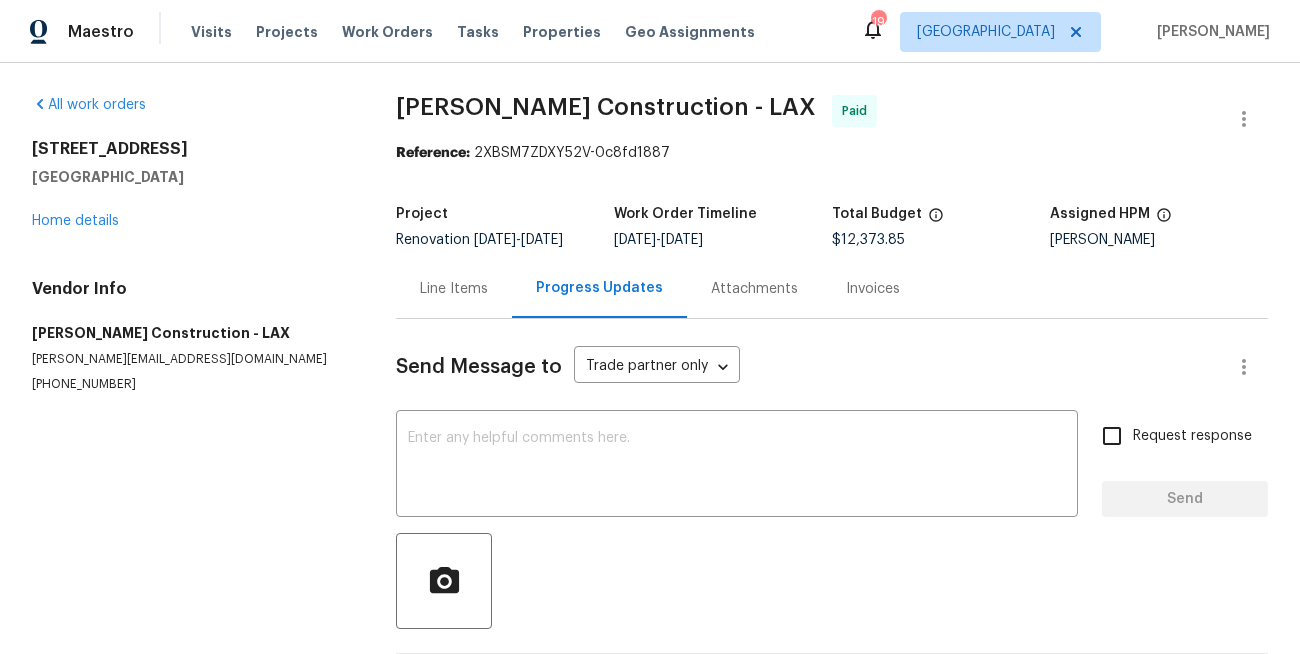 click on "Invoices" at bounding box center [873, 289] 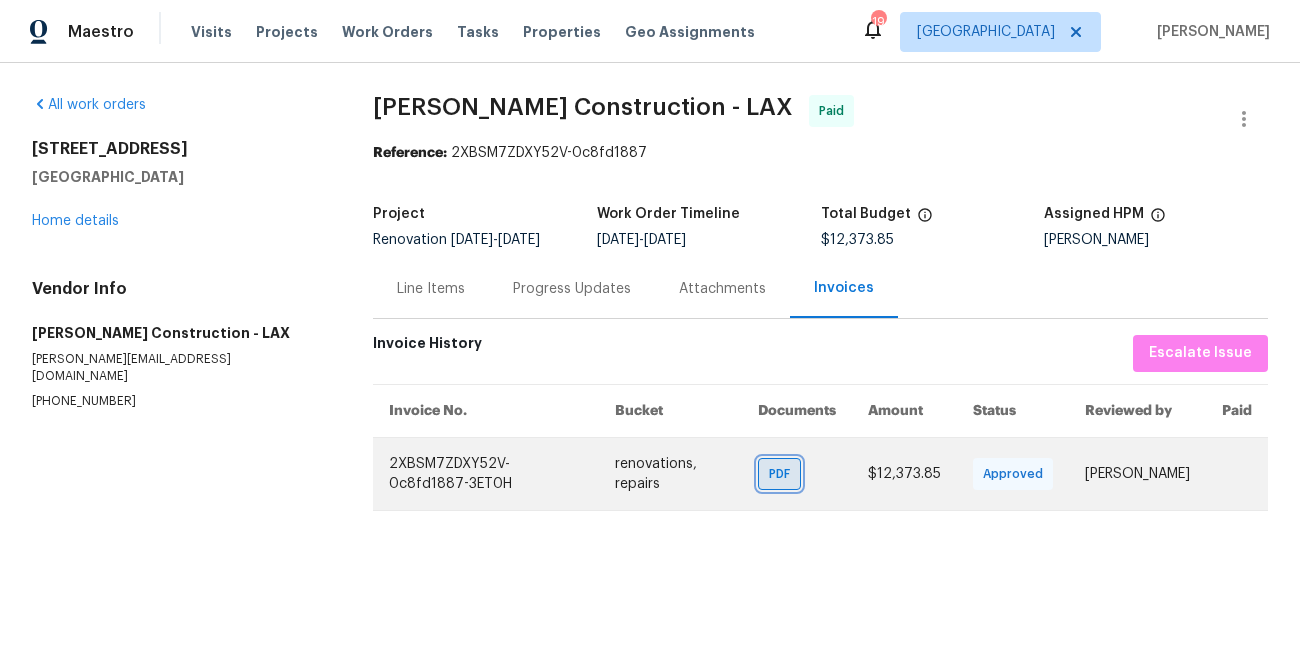 click on "PDF" at bounding box center [779, 474] 